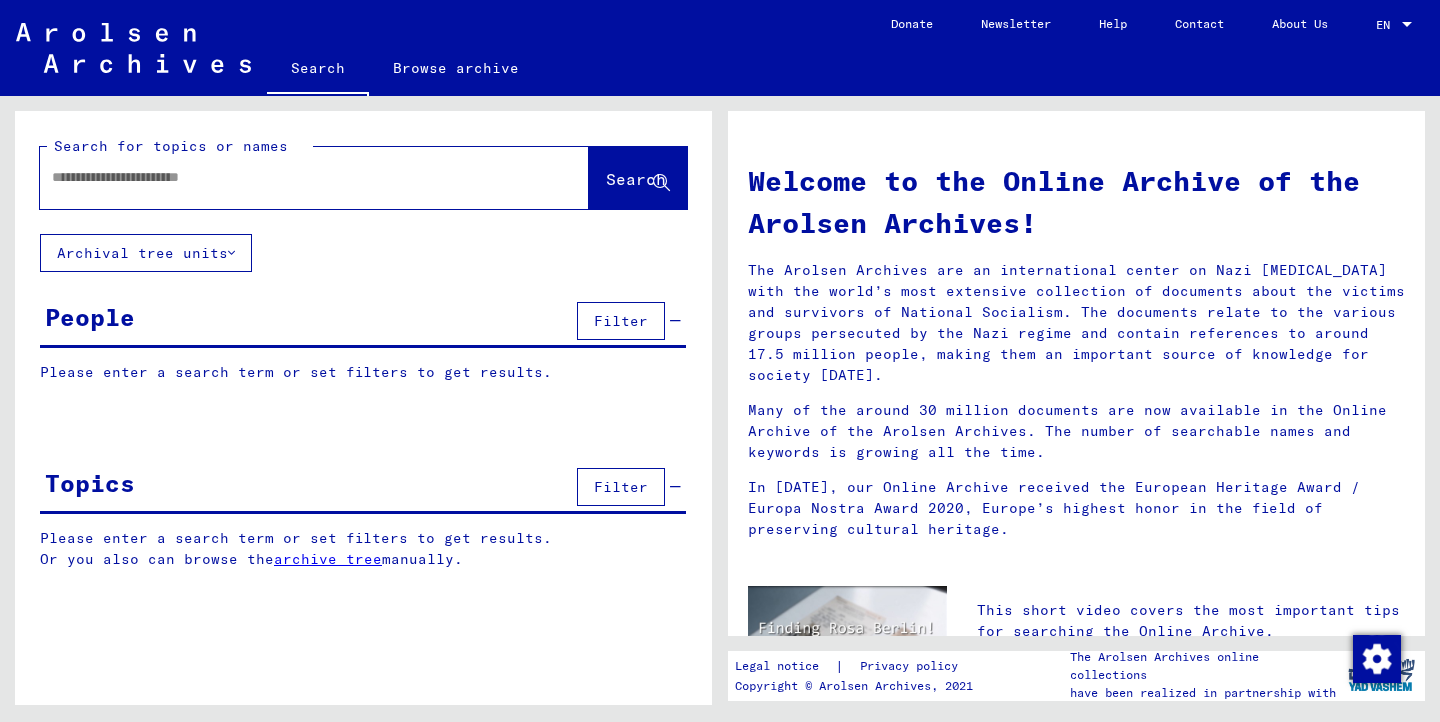 scroll, scrollTop: 0, scrollLeft: 0, axis: both 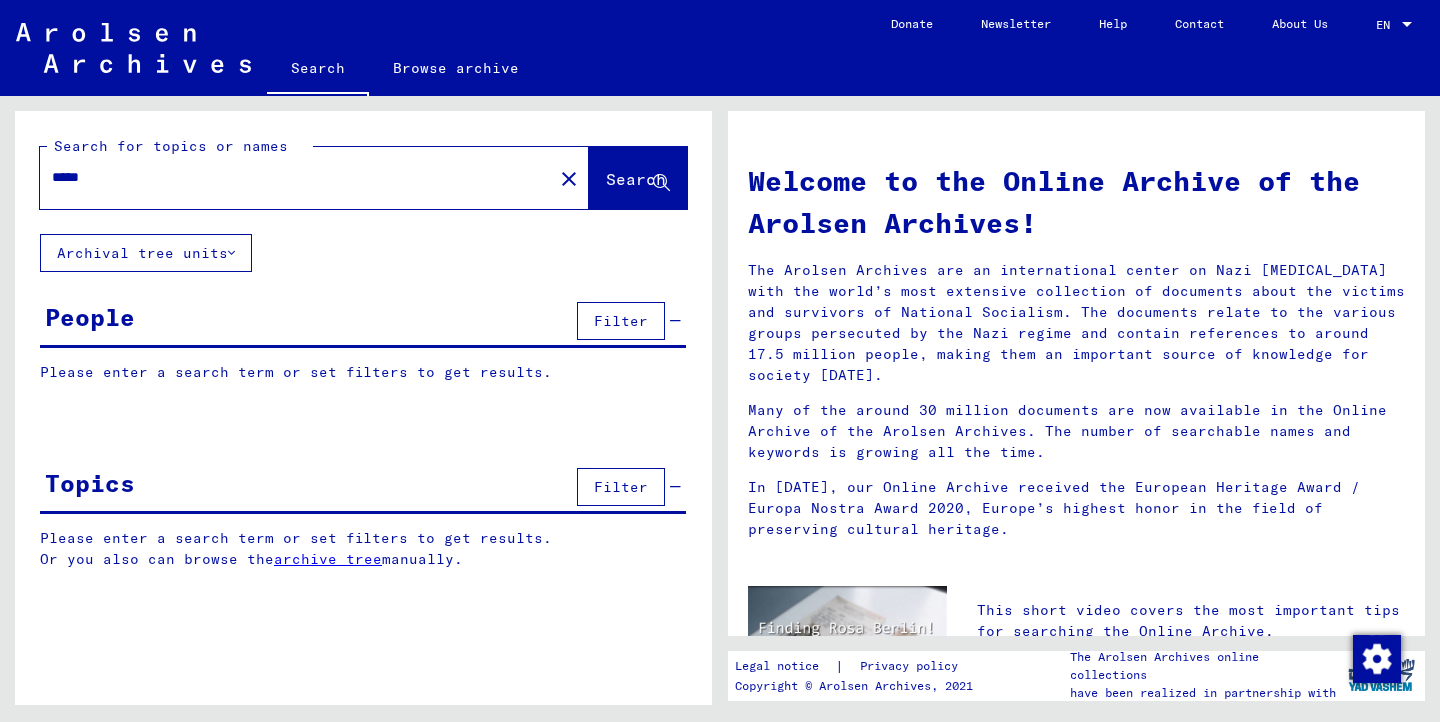type on "*****" 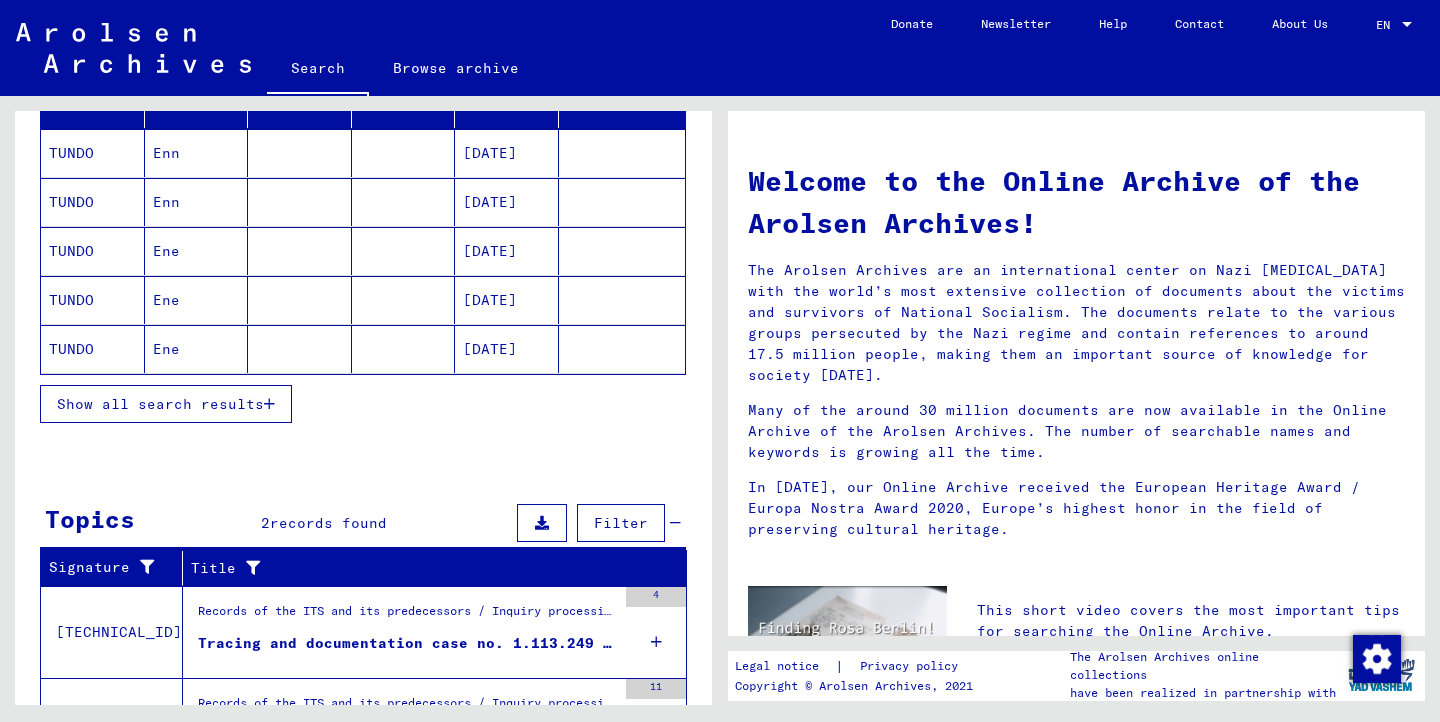 scroll, scrollTop: 281, scrollLeft: 0, axis: vertical 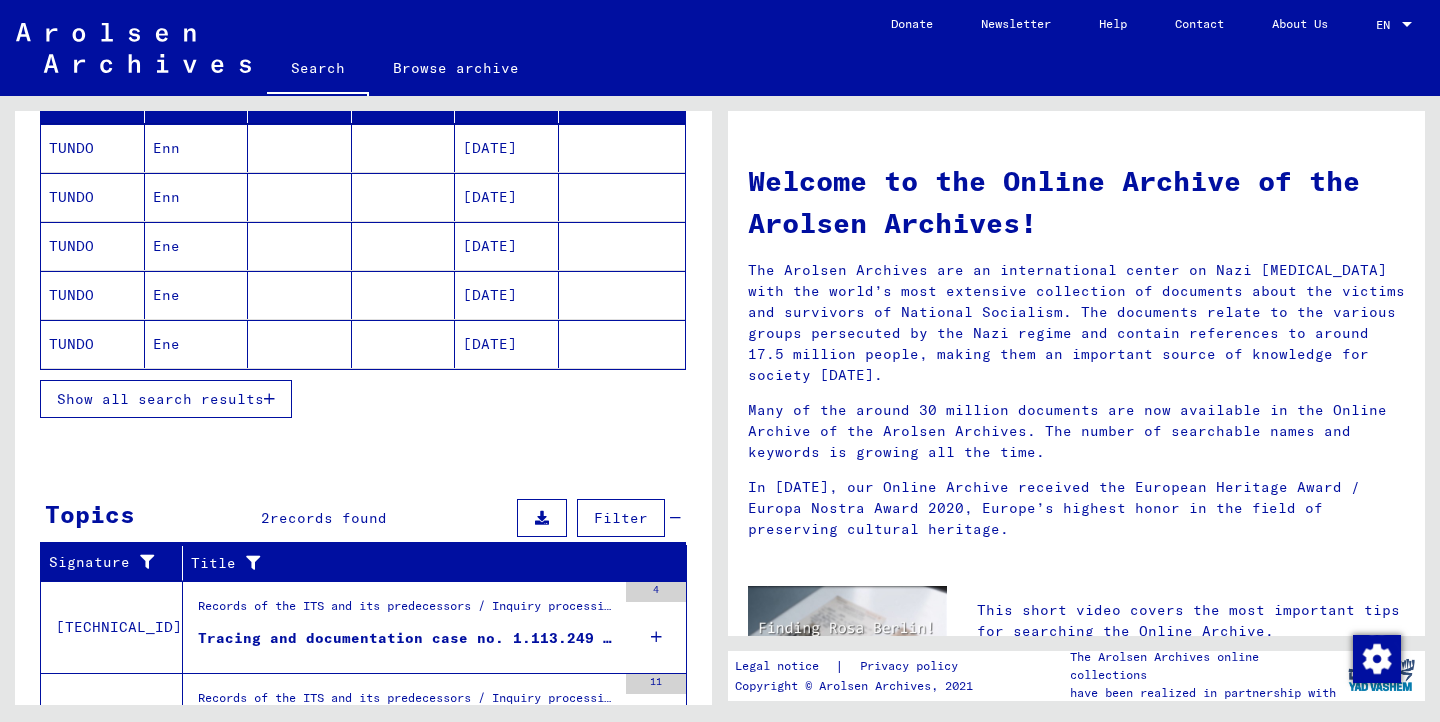 click at bounding box center (269, 399) 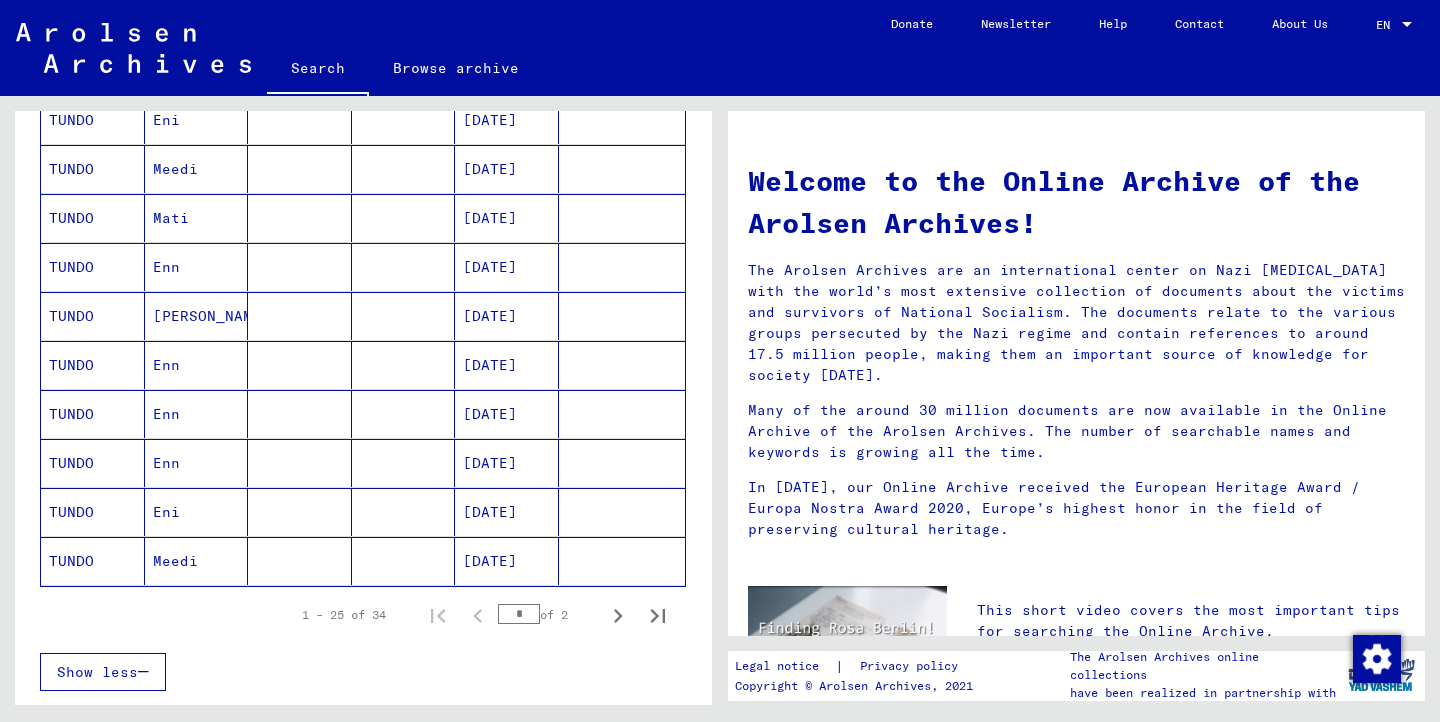 scroll, scrollTop: 1046, scrollLeft: 0, axis: vertical 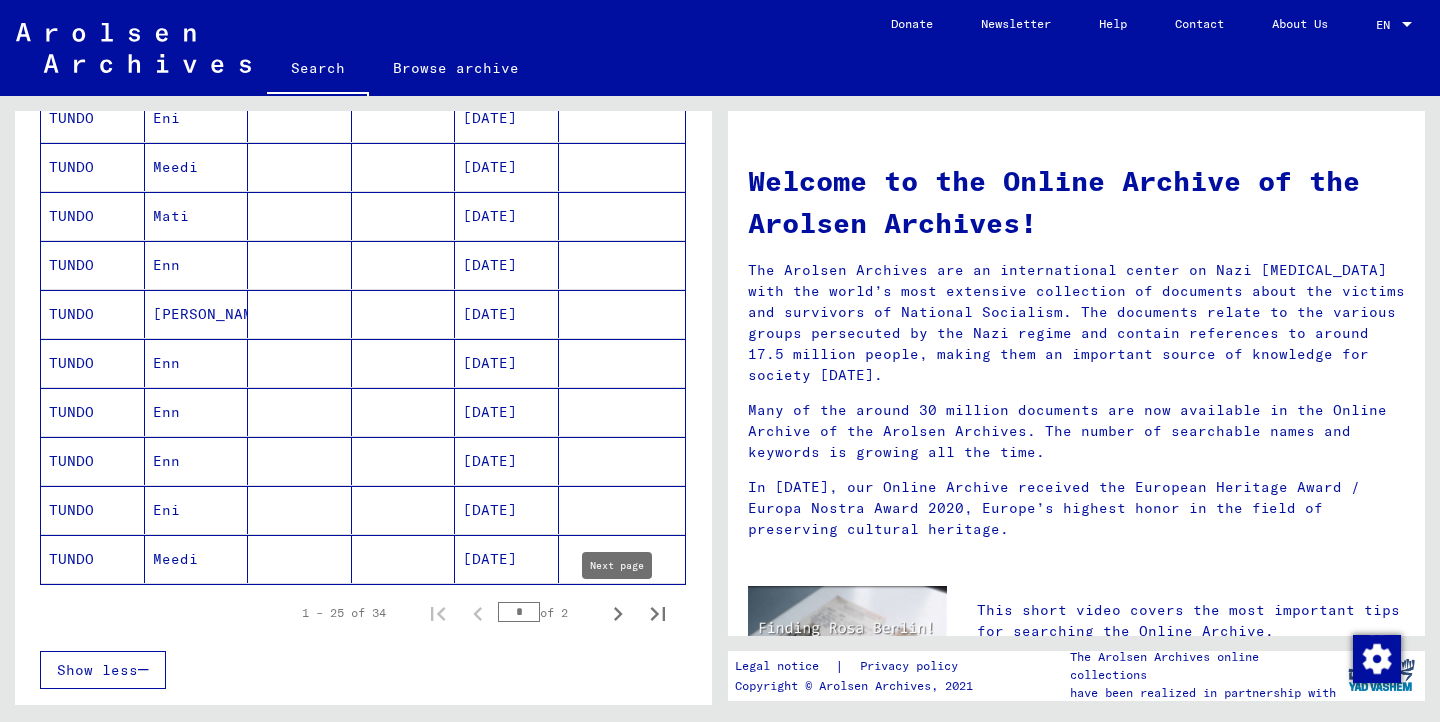 click 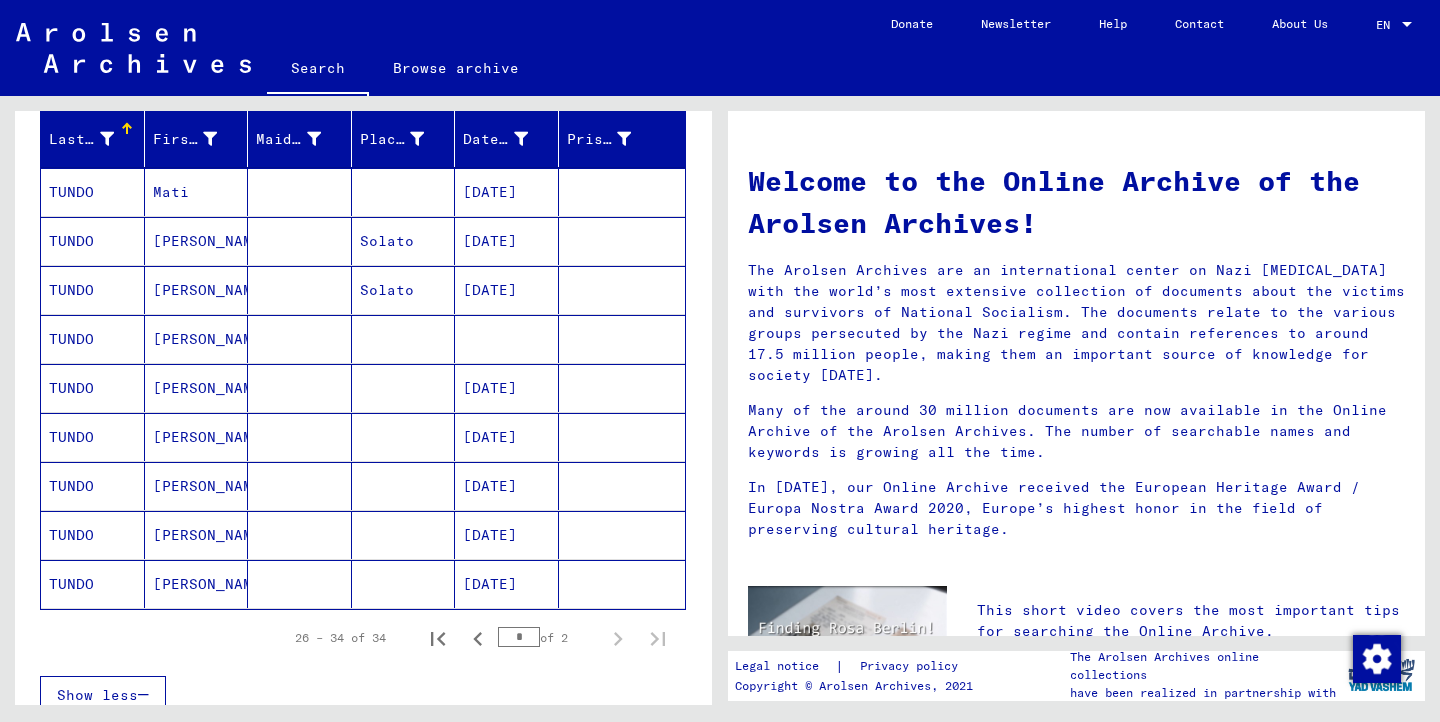 scroll, scrollTop: 276, scrollLeft: 0, axis: vertical 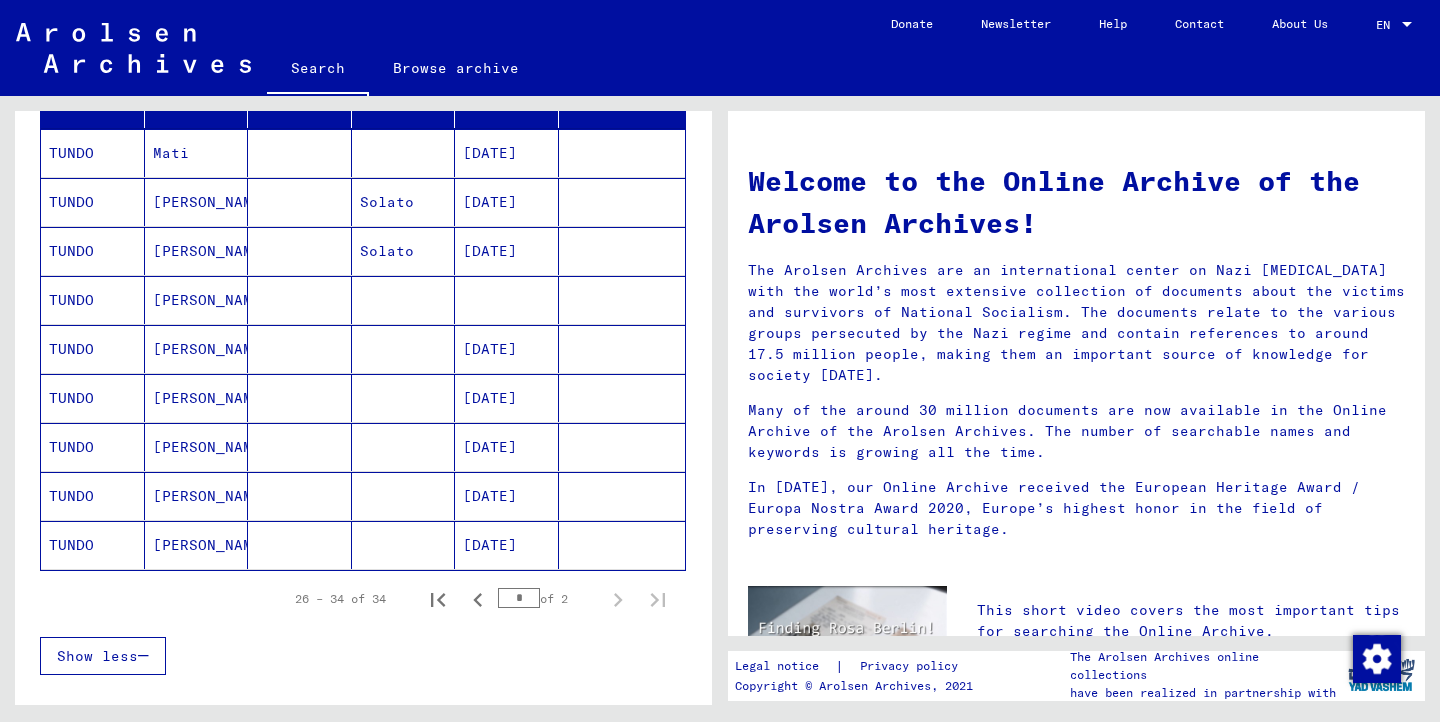 click on "TUNDO" at bounding box center (93, 398) 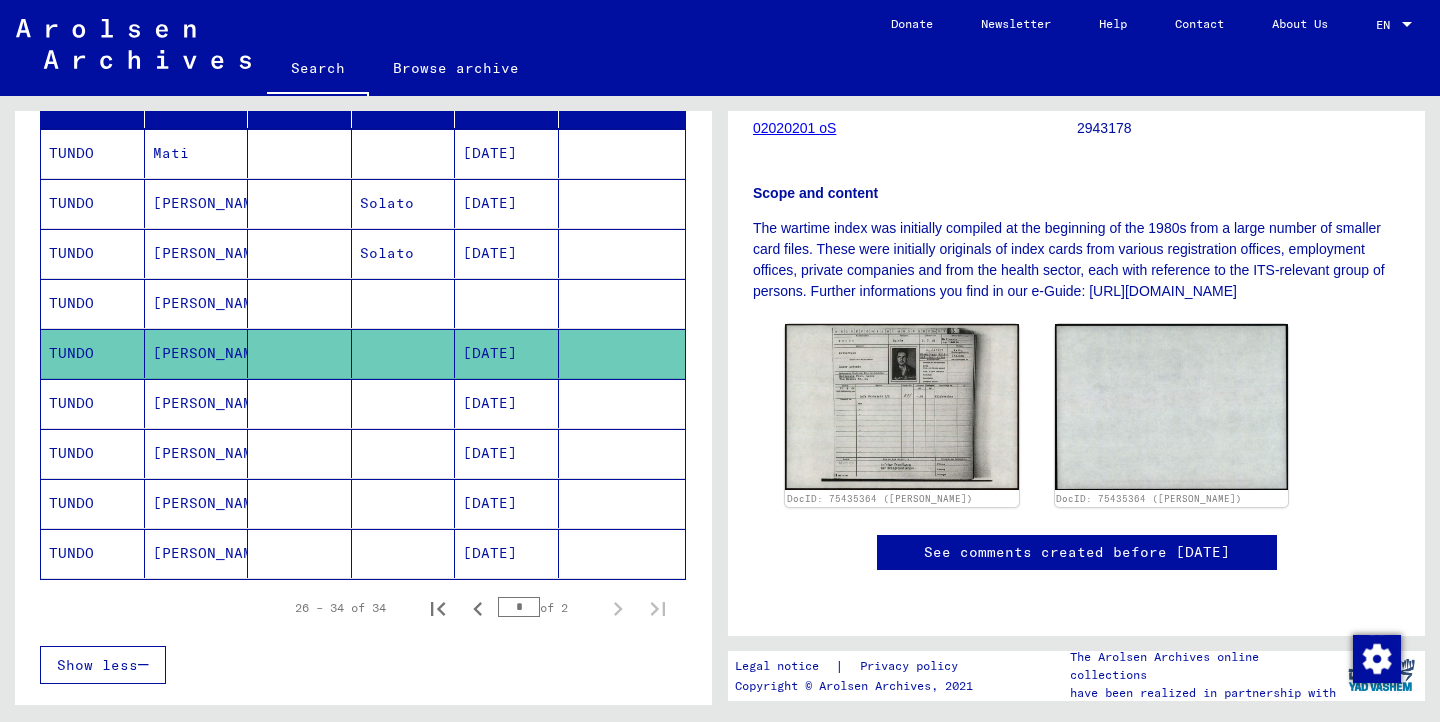 scroll, scrollTop: 481, scrollLeft: 0, axis: vertical 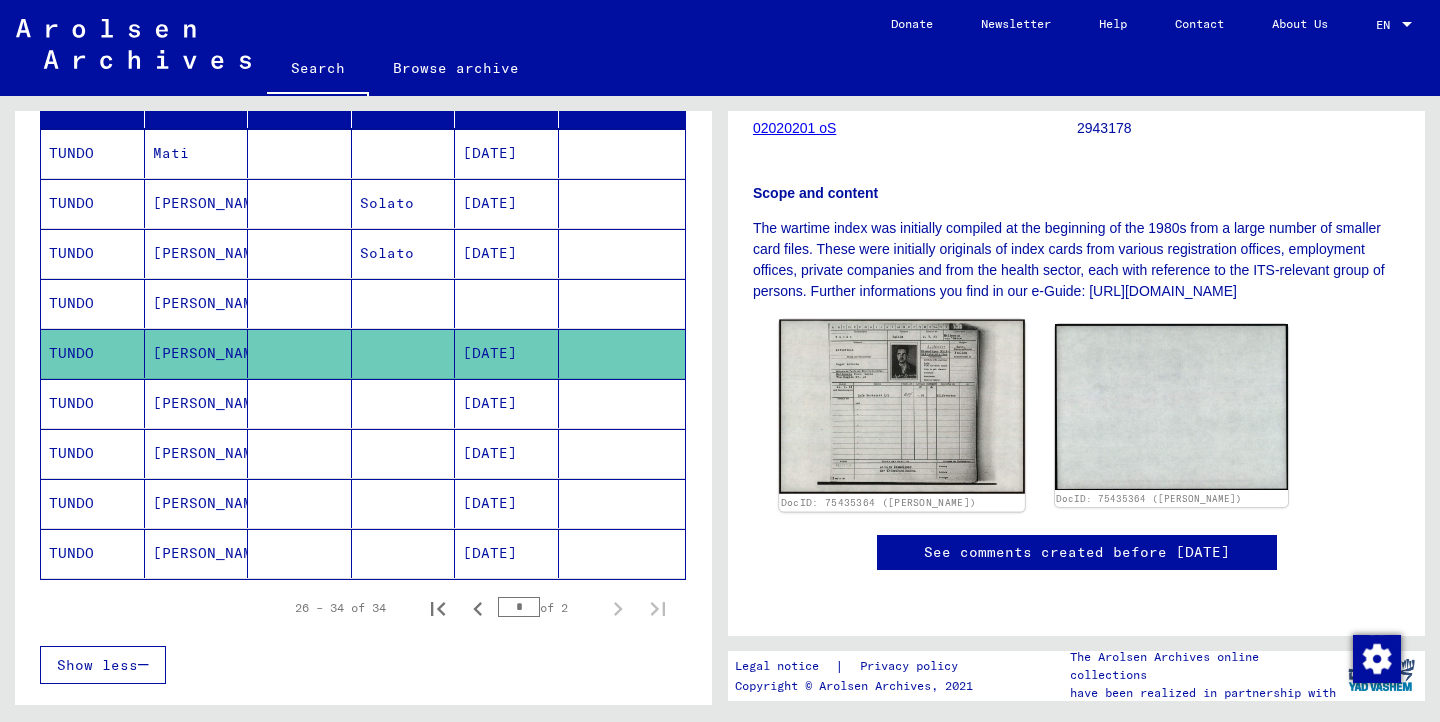 click 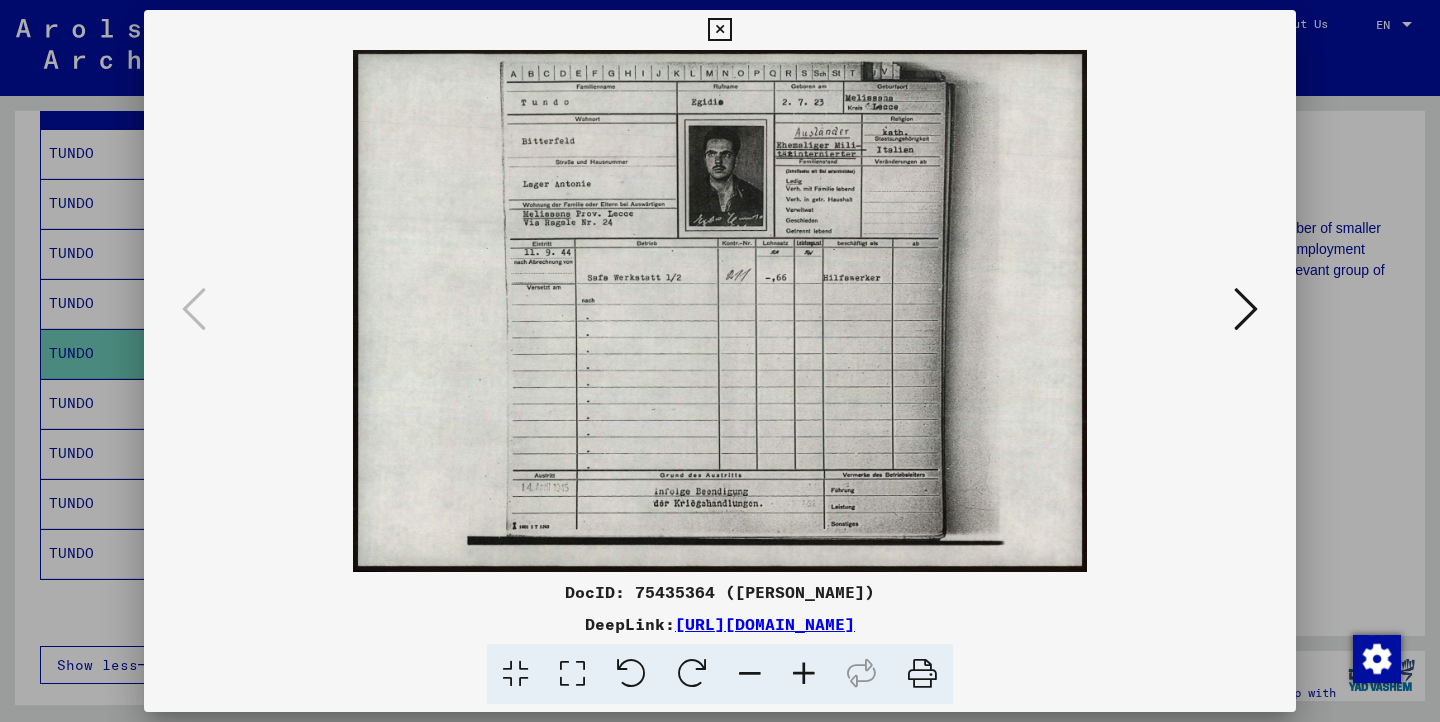 click at bounding box center [1246, 309] 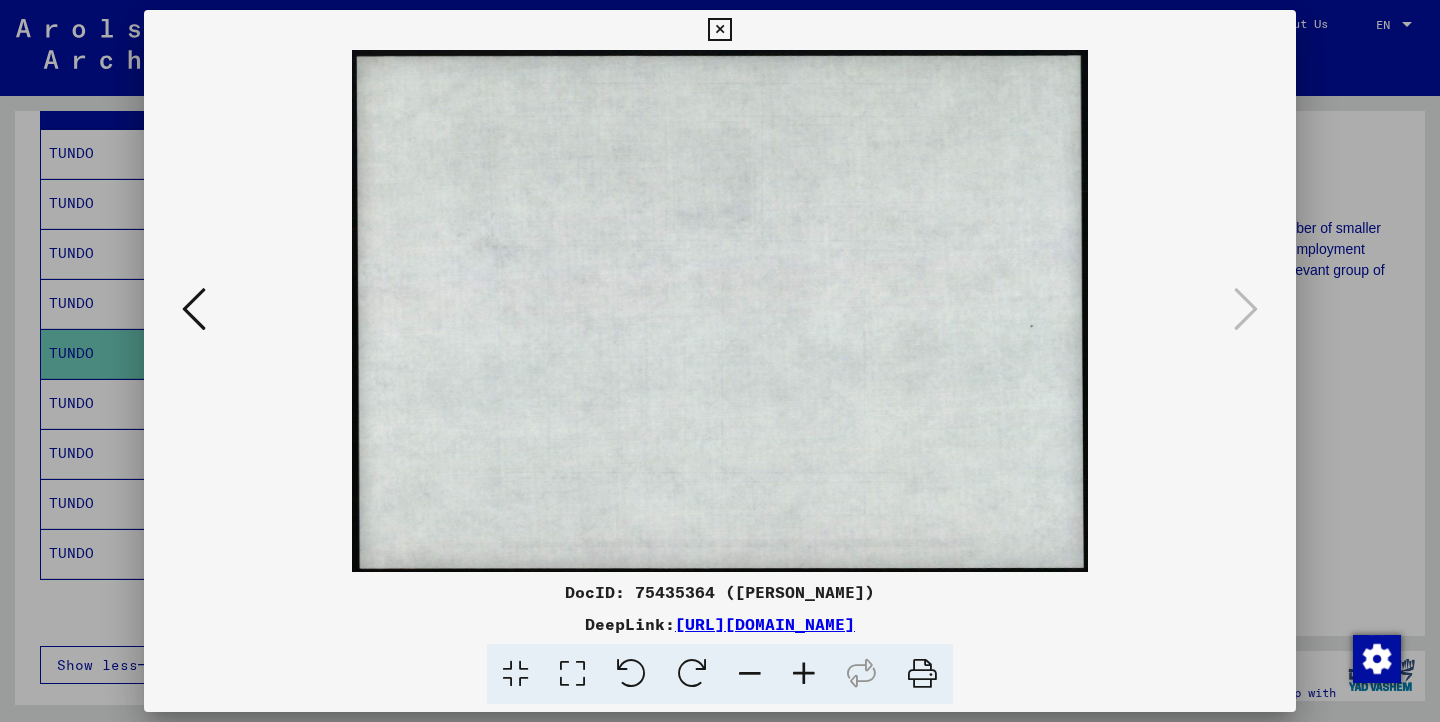 click at bounding box center [719, 30] 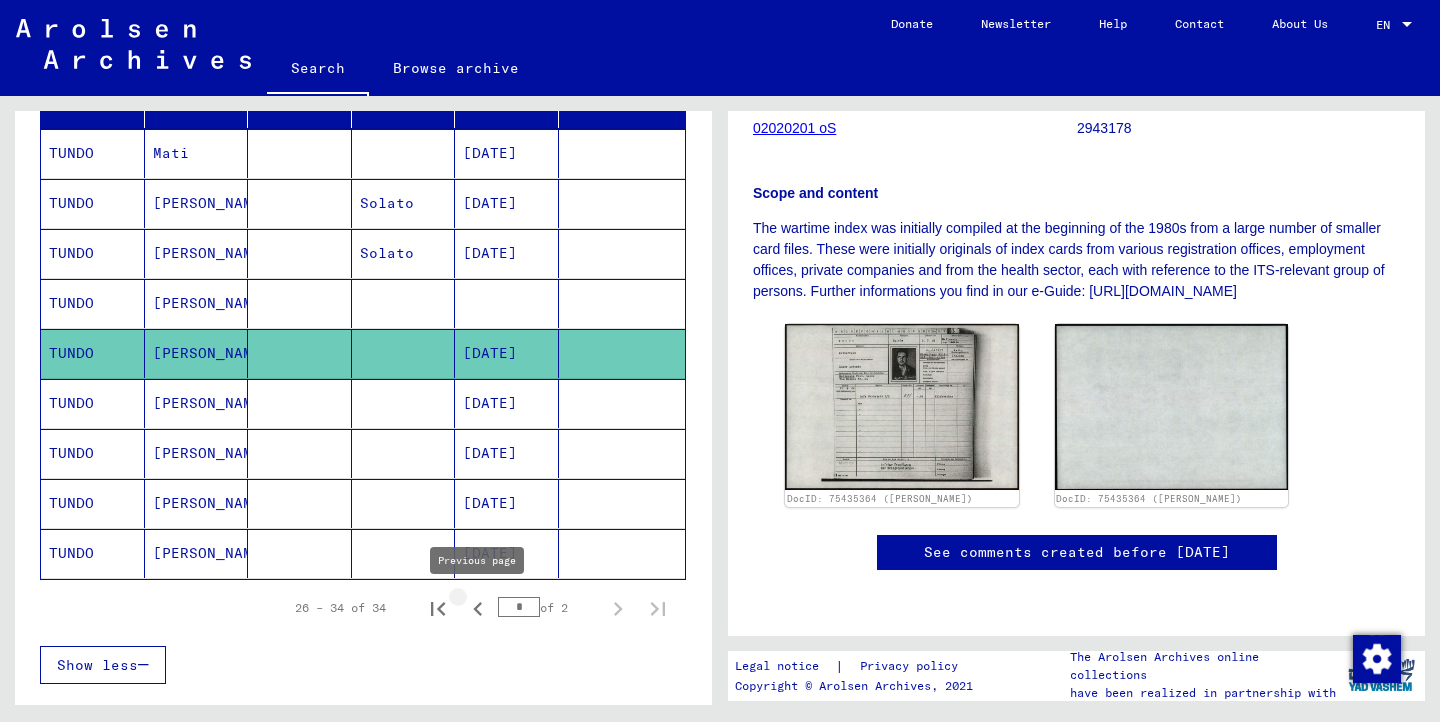 click 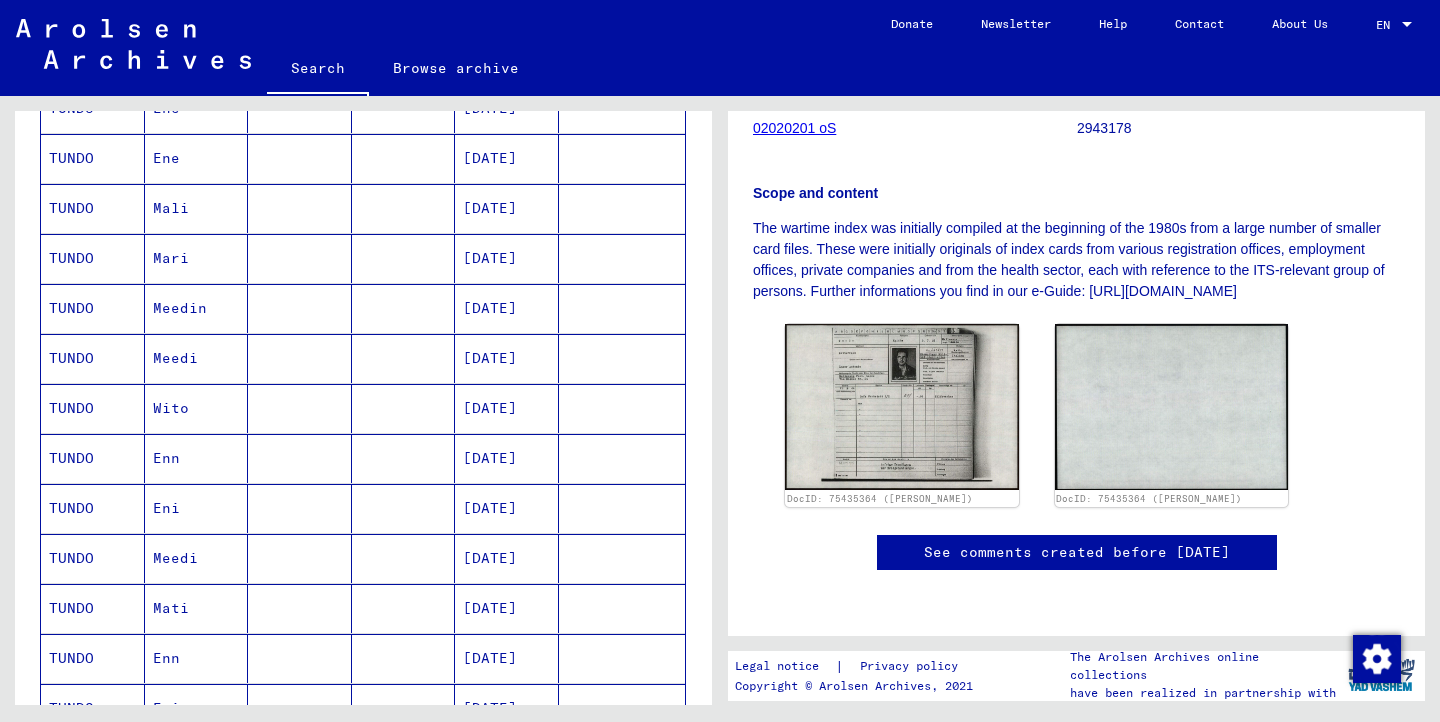 scroll, scrollTop: 488, scrollLeft: 0, axis: vertical 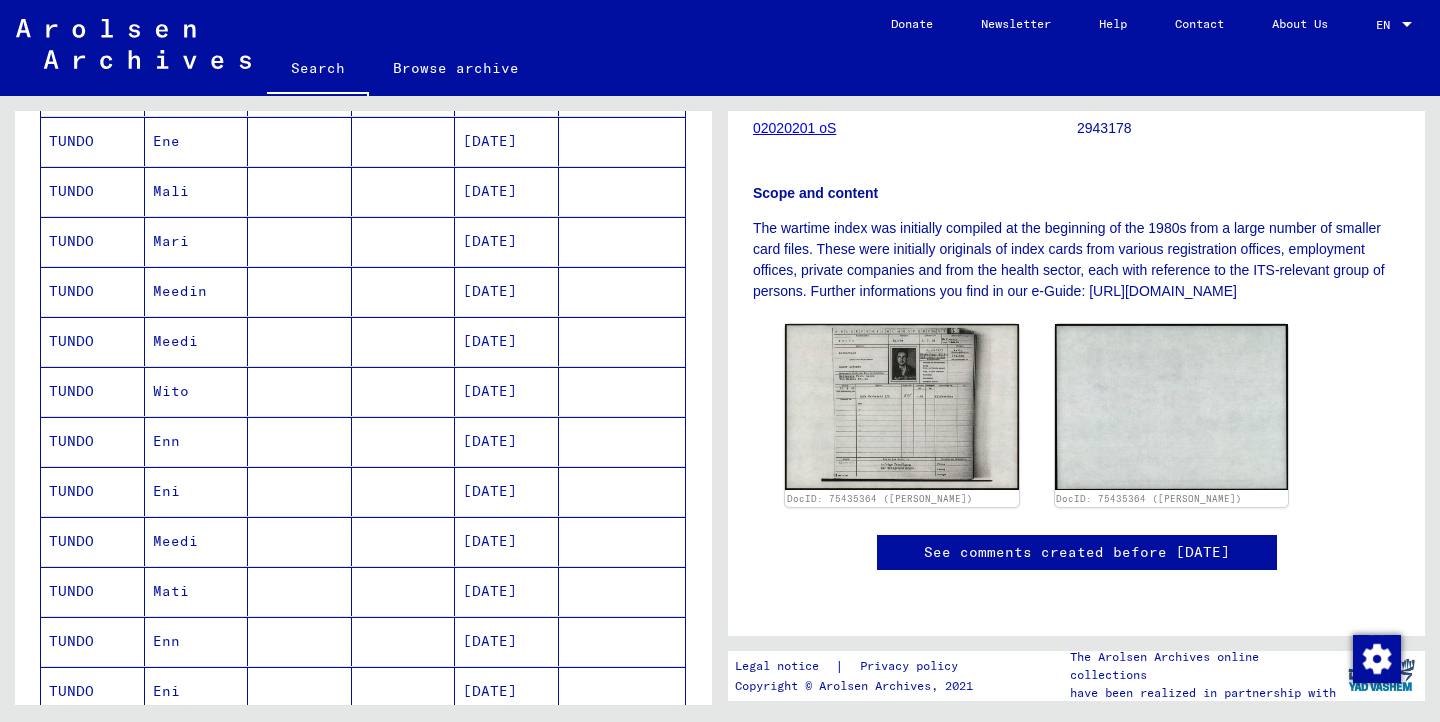 click on "Enn" at bounding box center [197, 491] 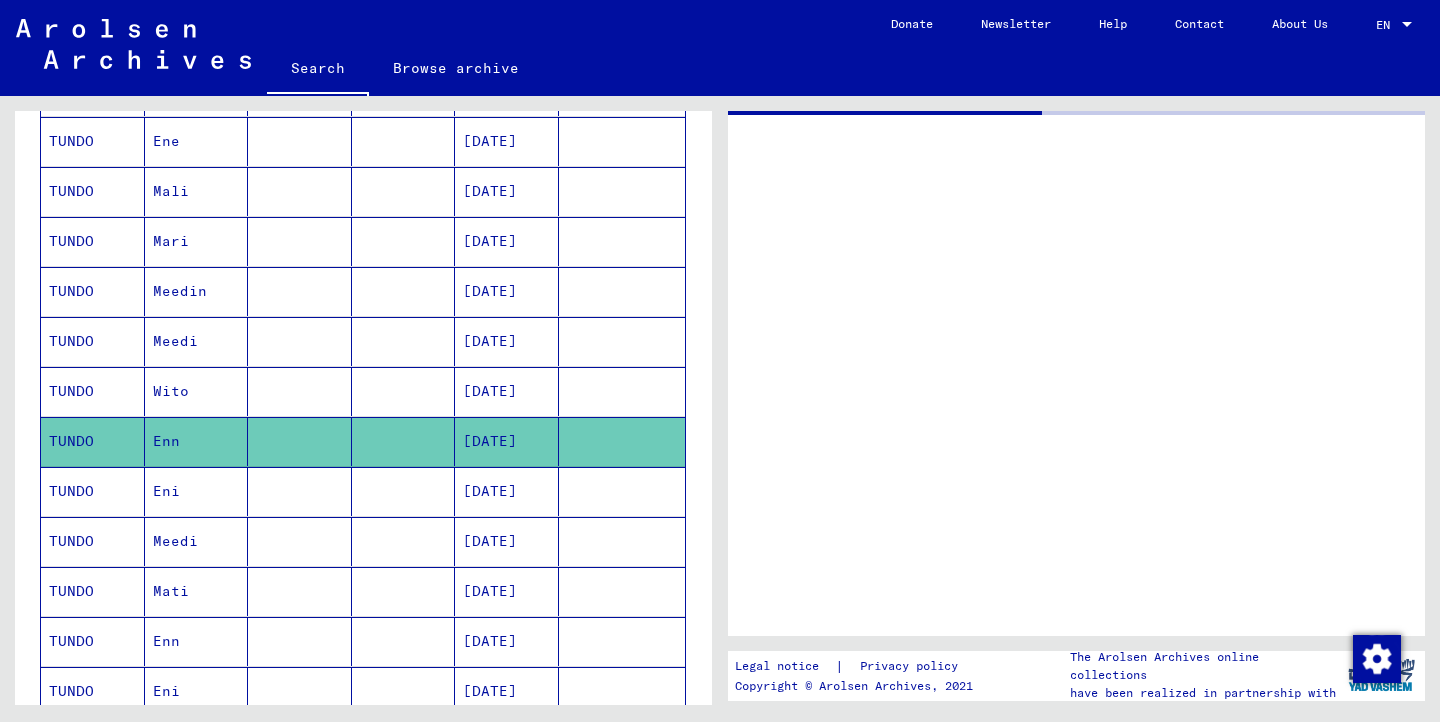 scroll, scrollTop: 0, scrollLeft: 0, axis: both 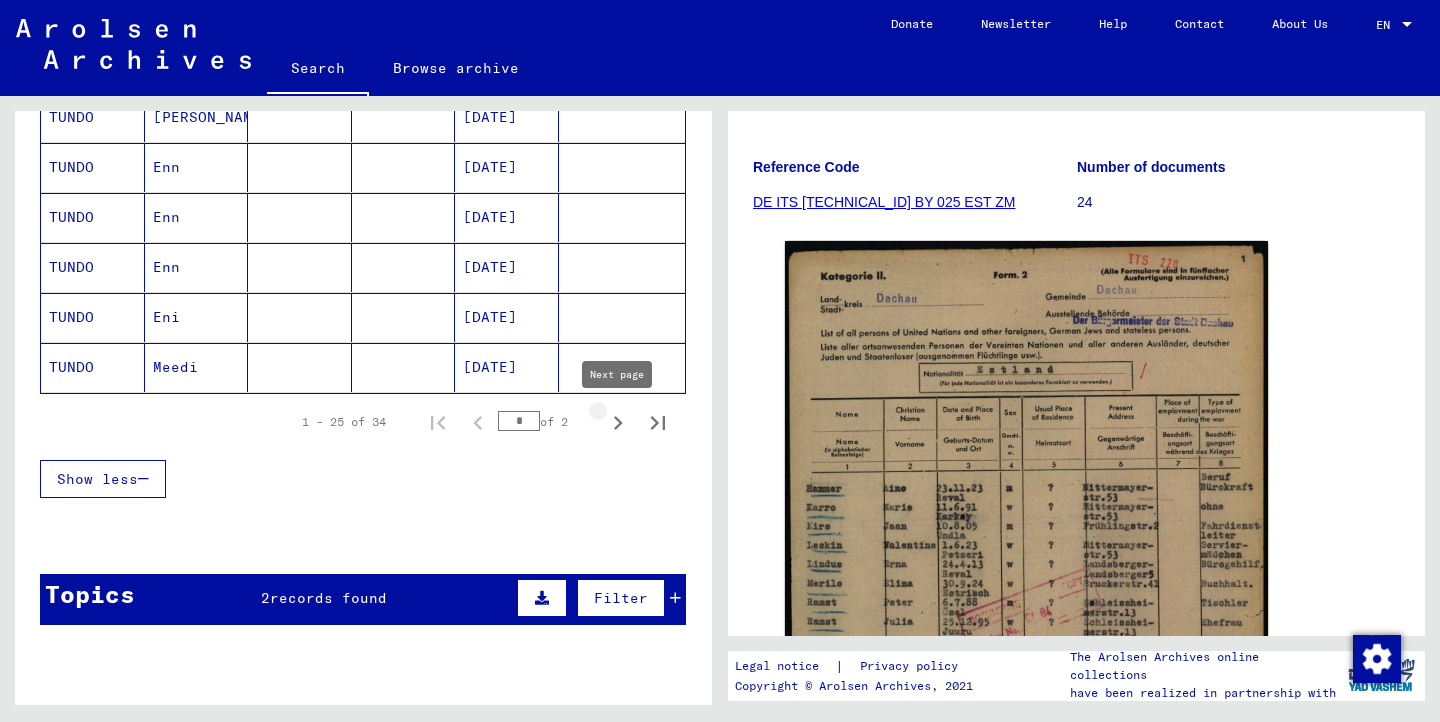 click 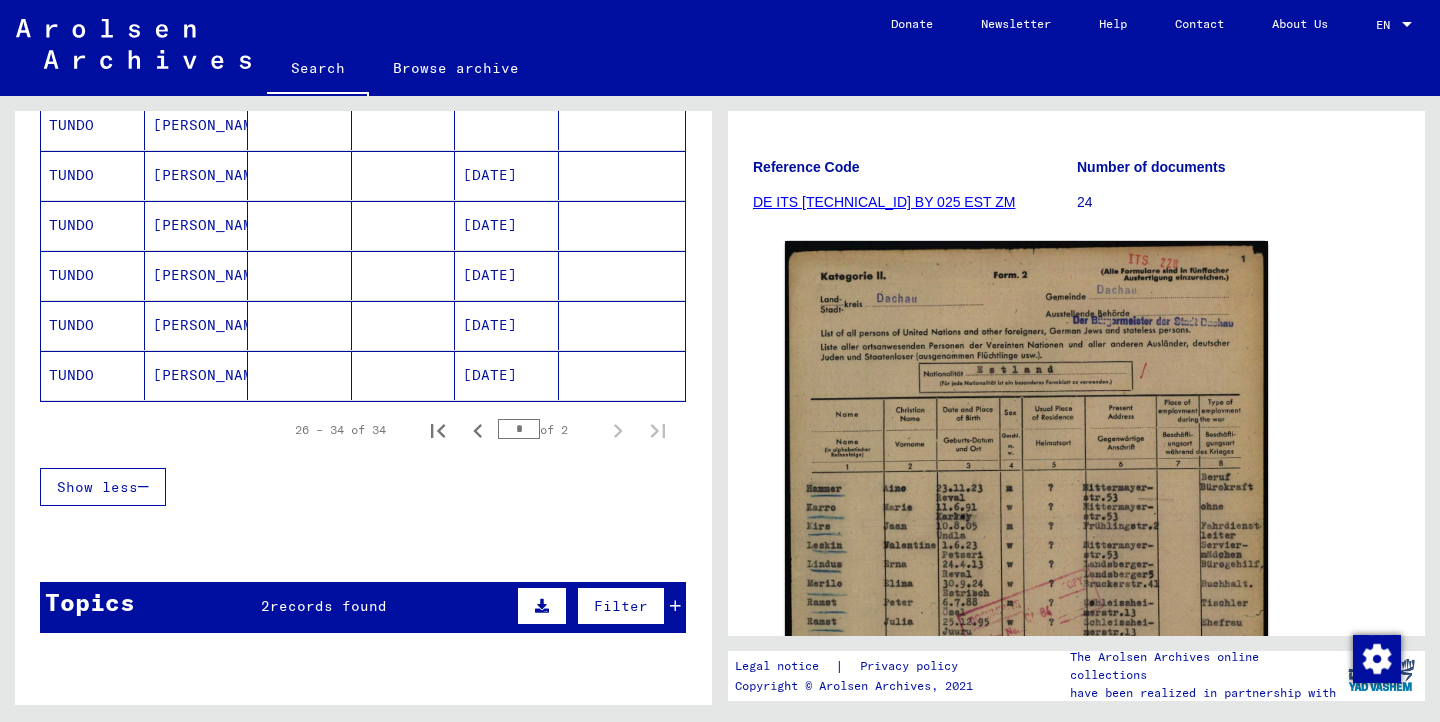 scroll, scrollTop: 402, scrollLeft: 0, axis: vertical 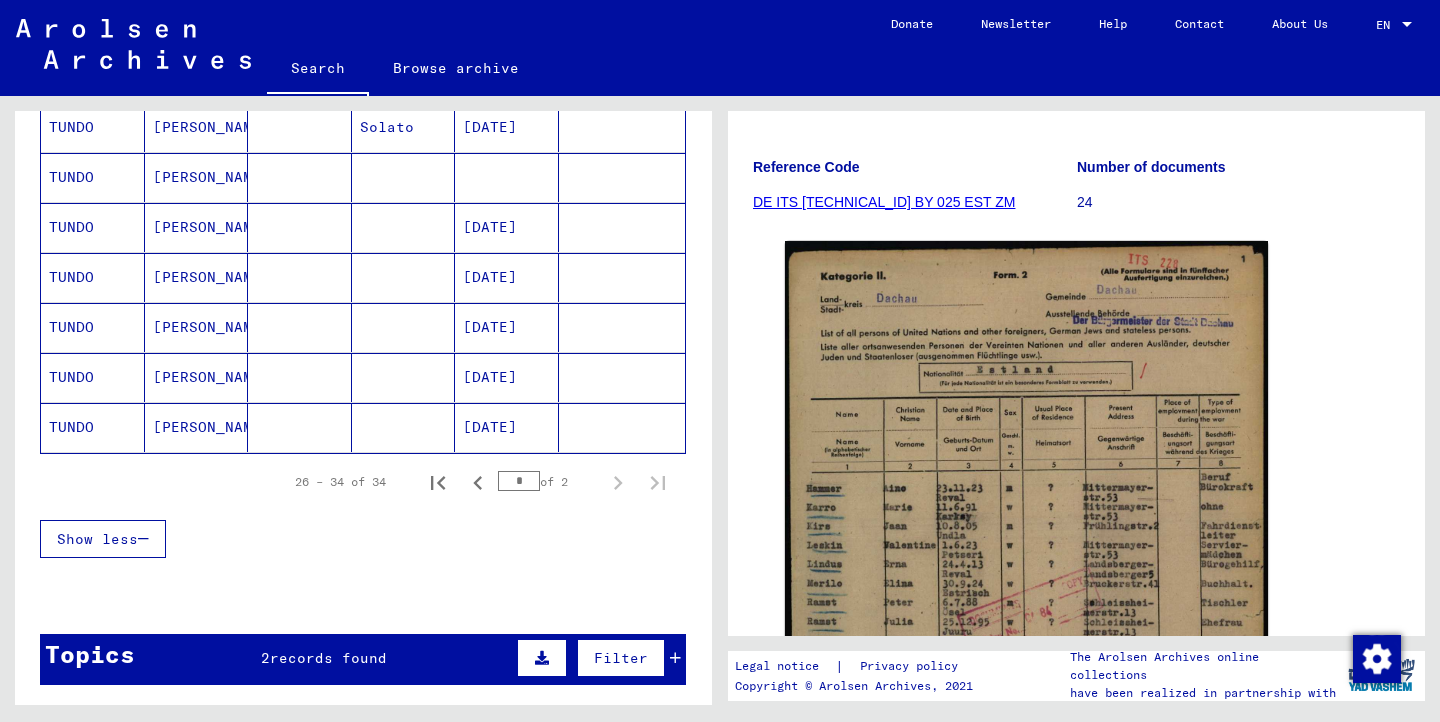 click on "TUNDO" 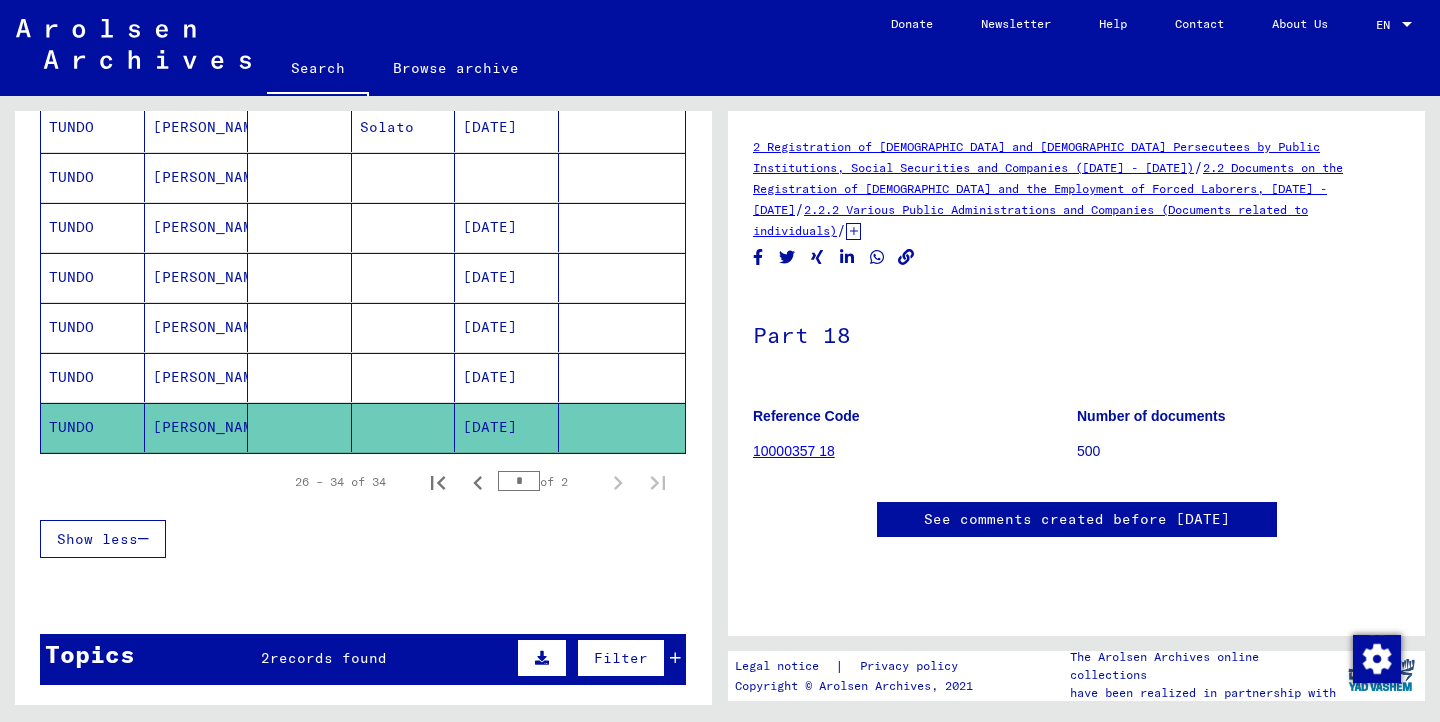 scroll, scrollTop: 0, scrollLeft: 0, axis: both 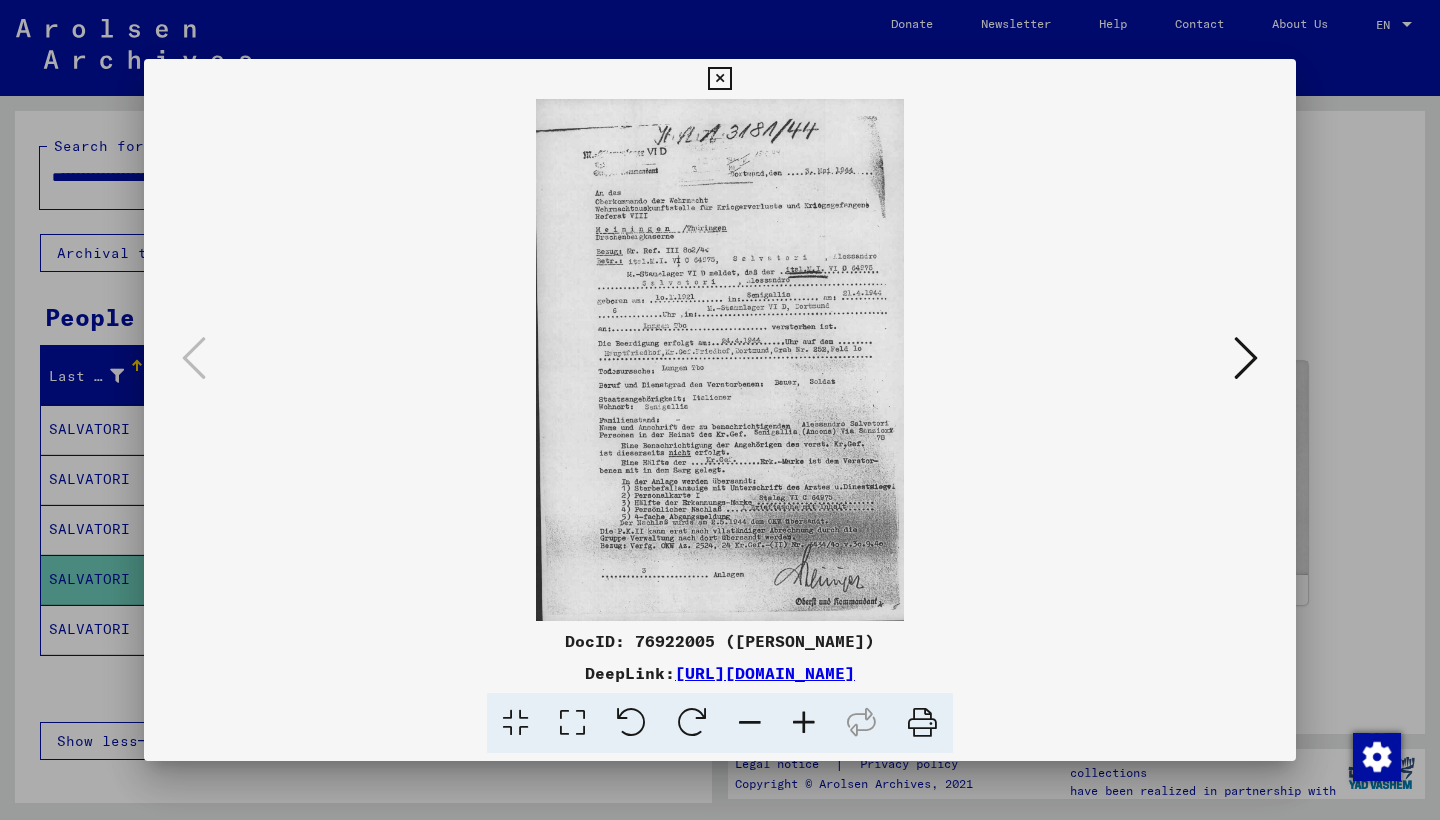 click at bounding box center (720, 410) 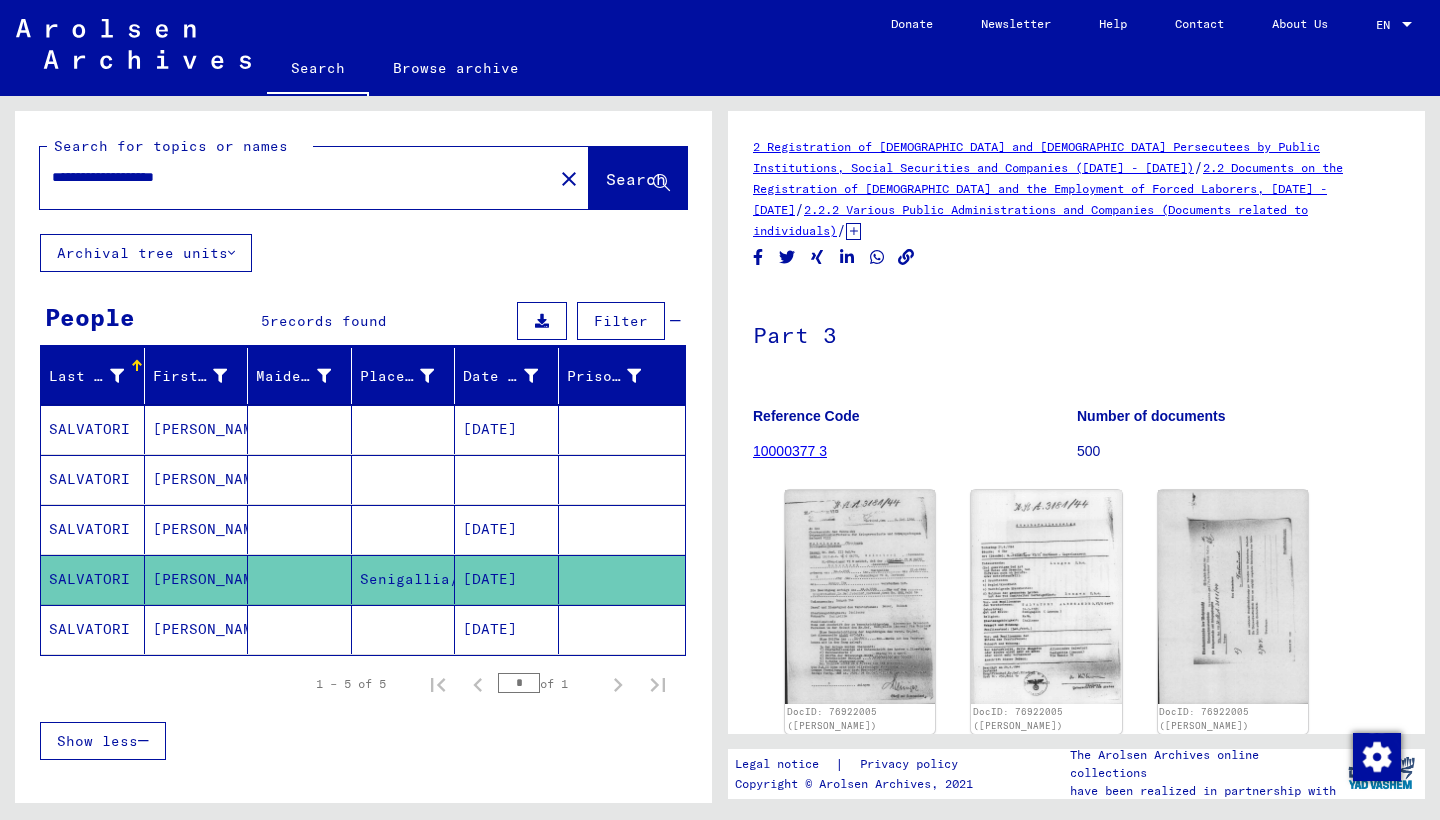 scroll, scrollTop: 0, scrollLeft: 0, axis: both 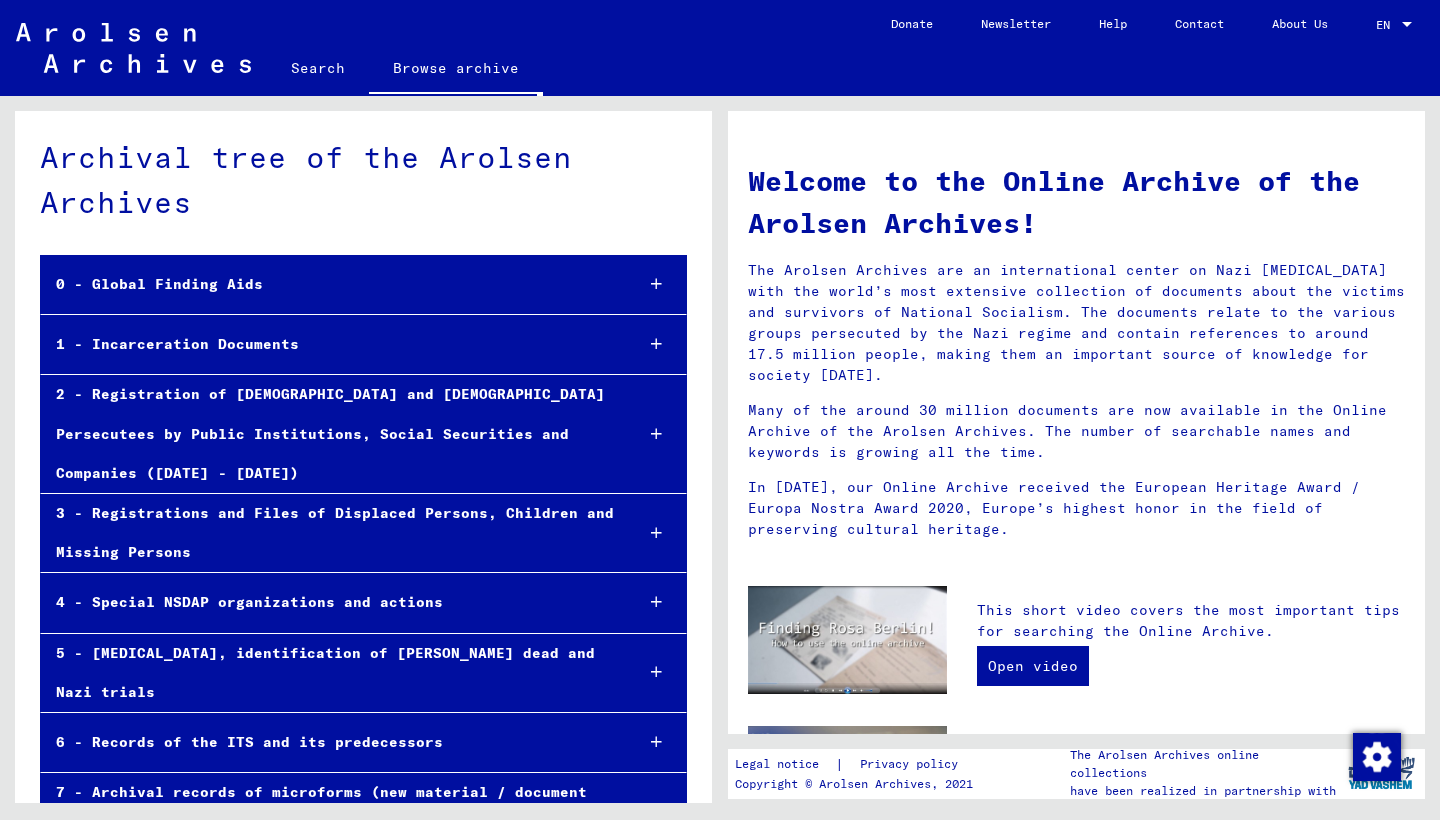 click at bounding box center (656, 533) 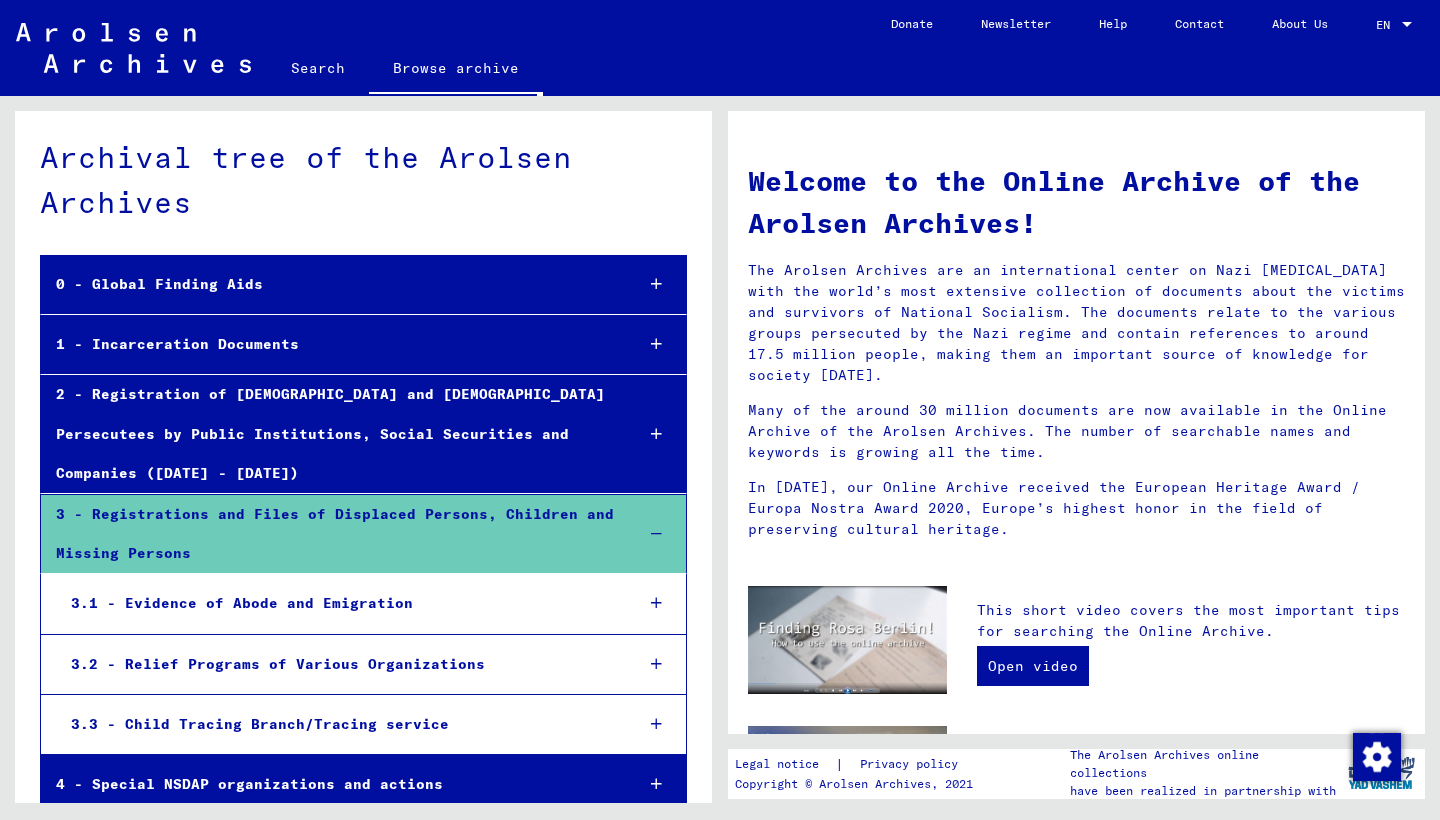 click at bounding box center [656, 664] 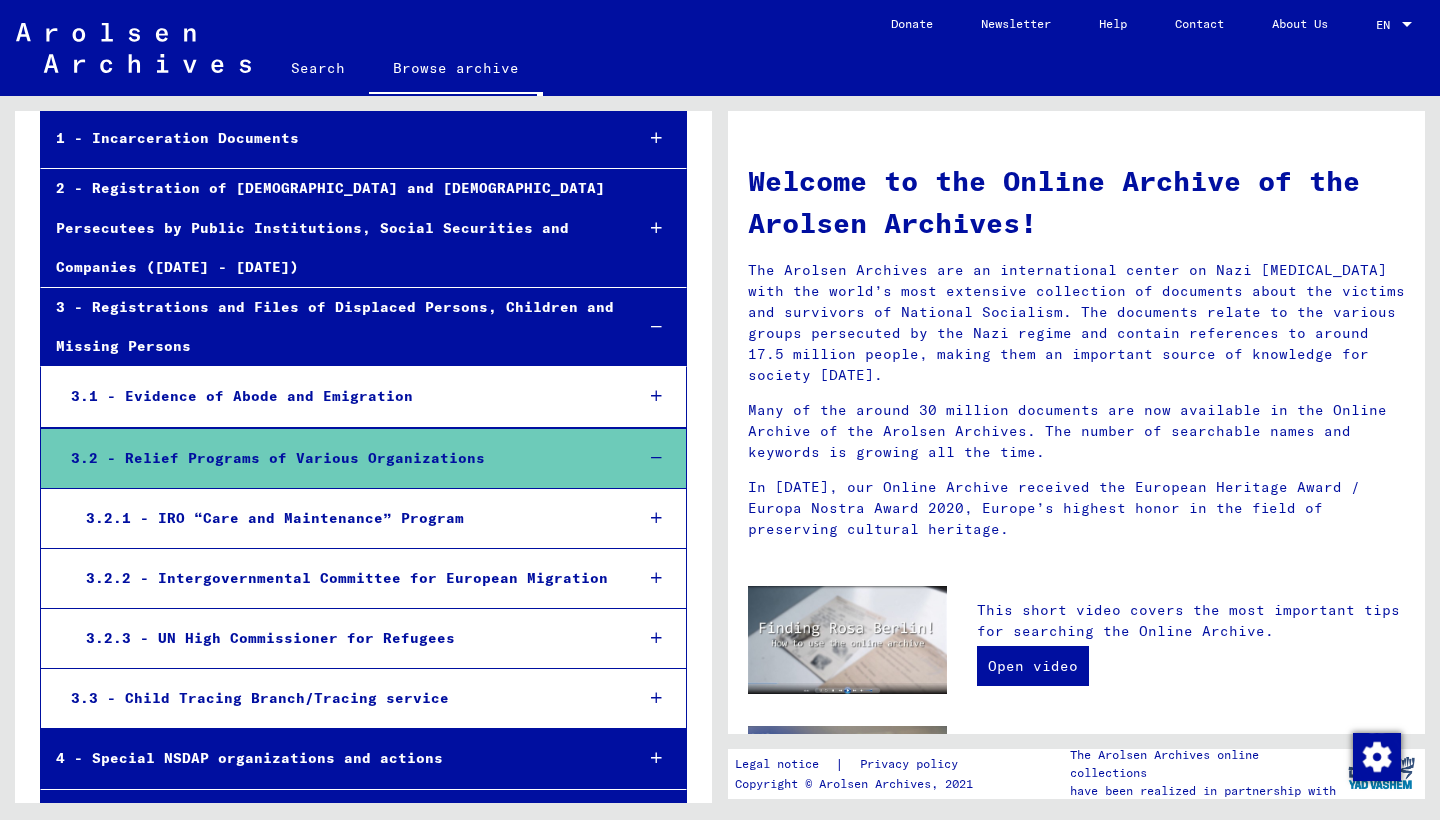 scroll, scrollTop: 215, scrollLeft: 0, axis: vertical 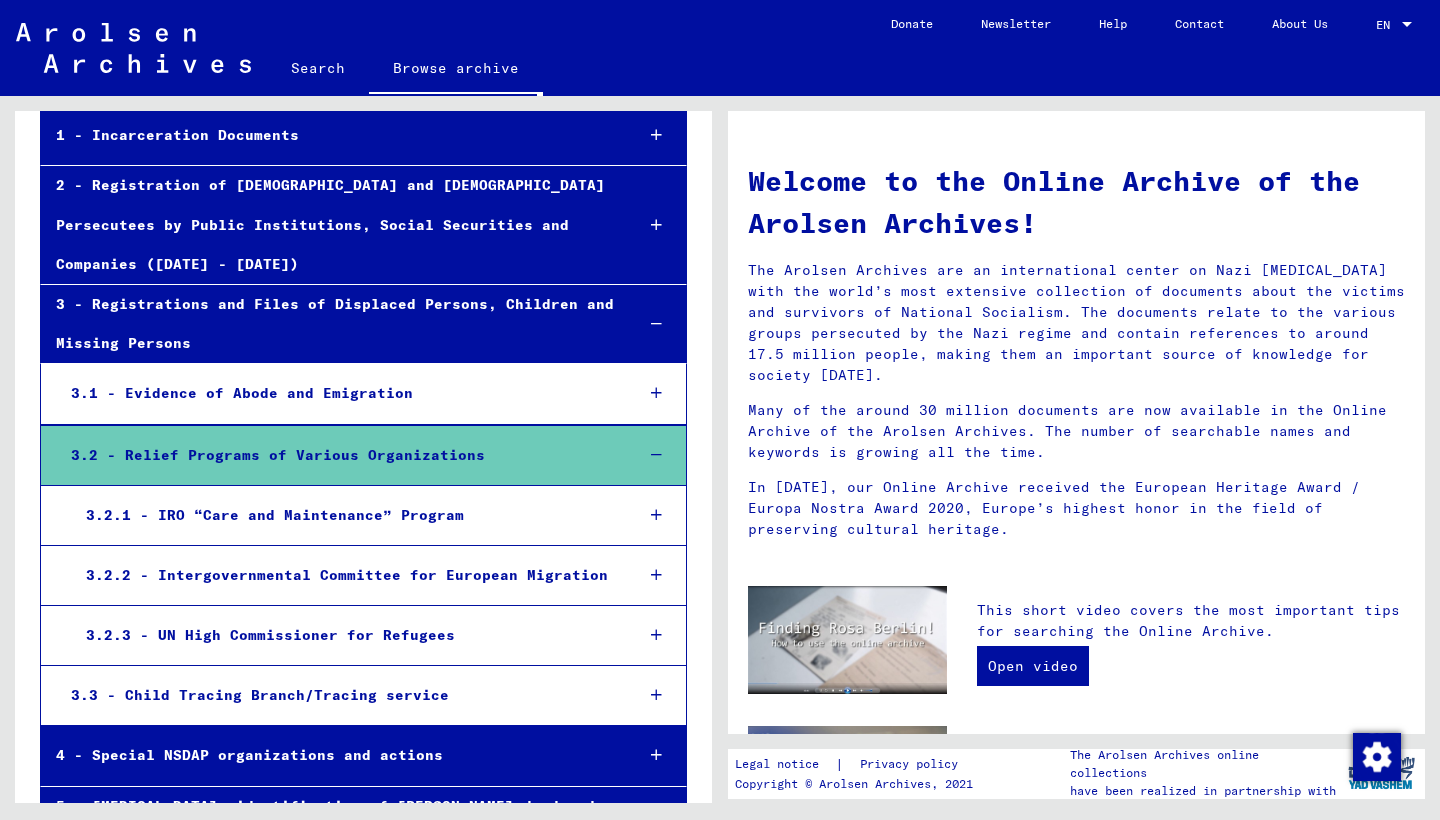 click at bounding box center [656, 635] 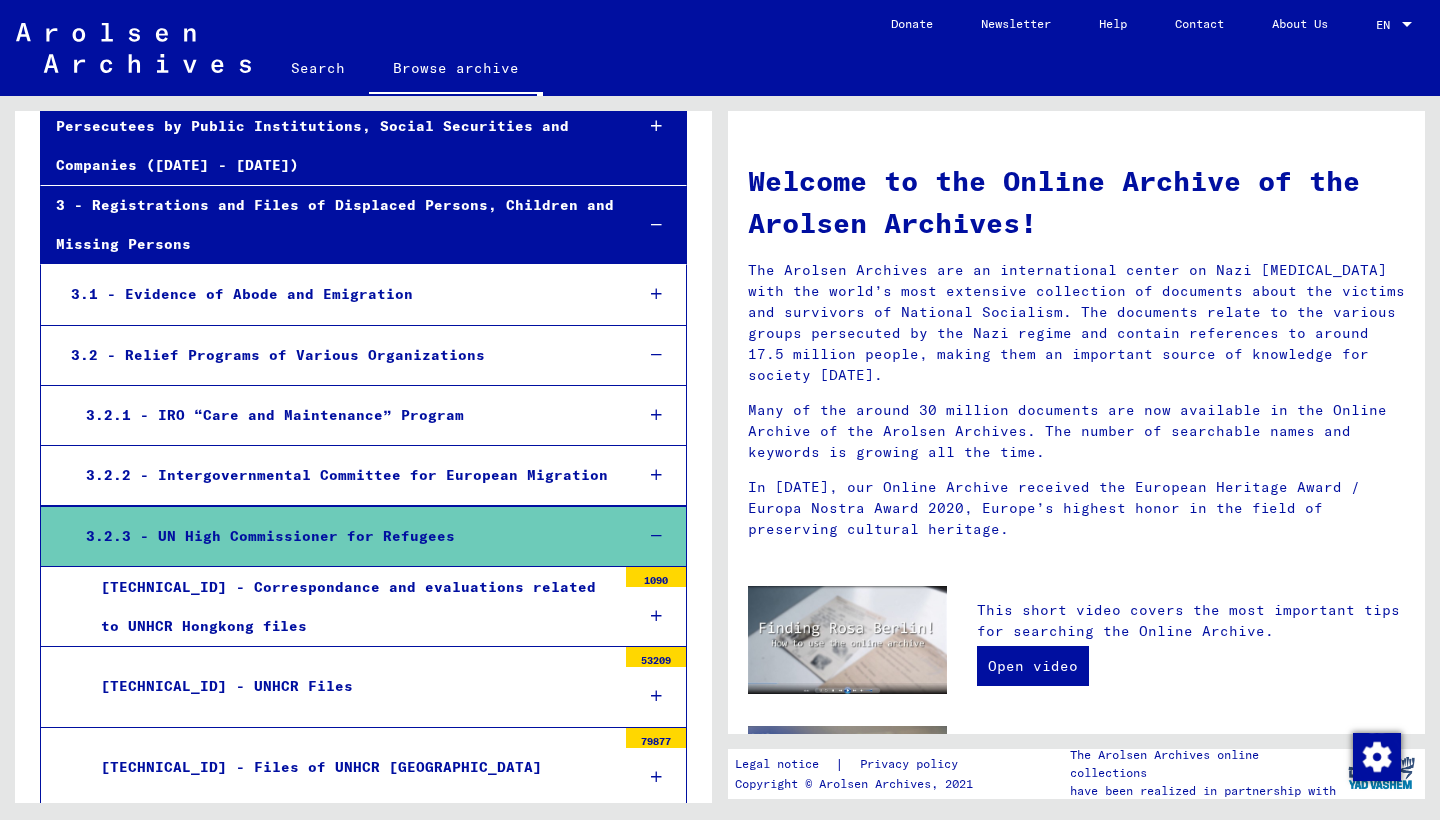 scroll, scrollTop: 283, scrollLeft: 0, axis: vertical 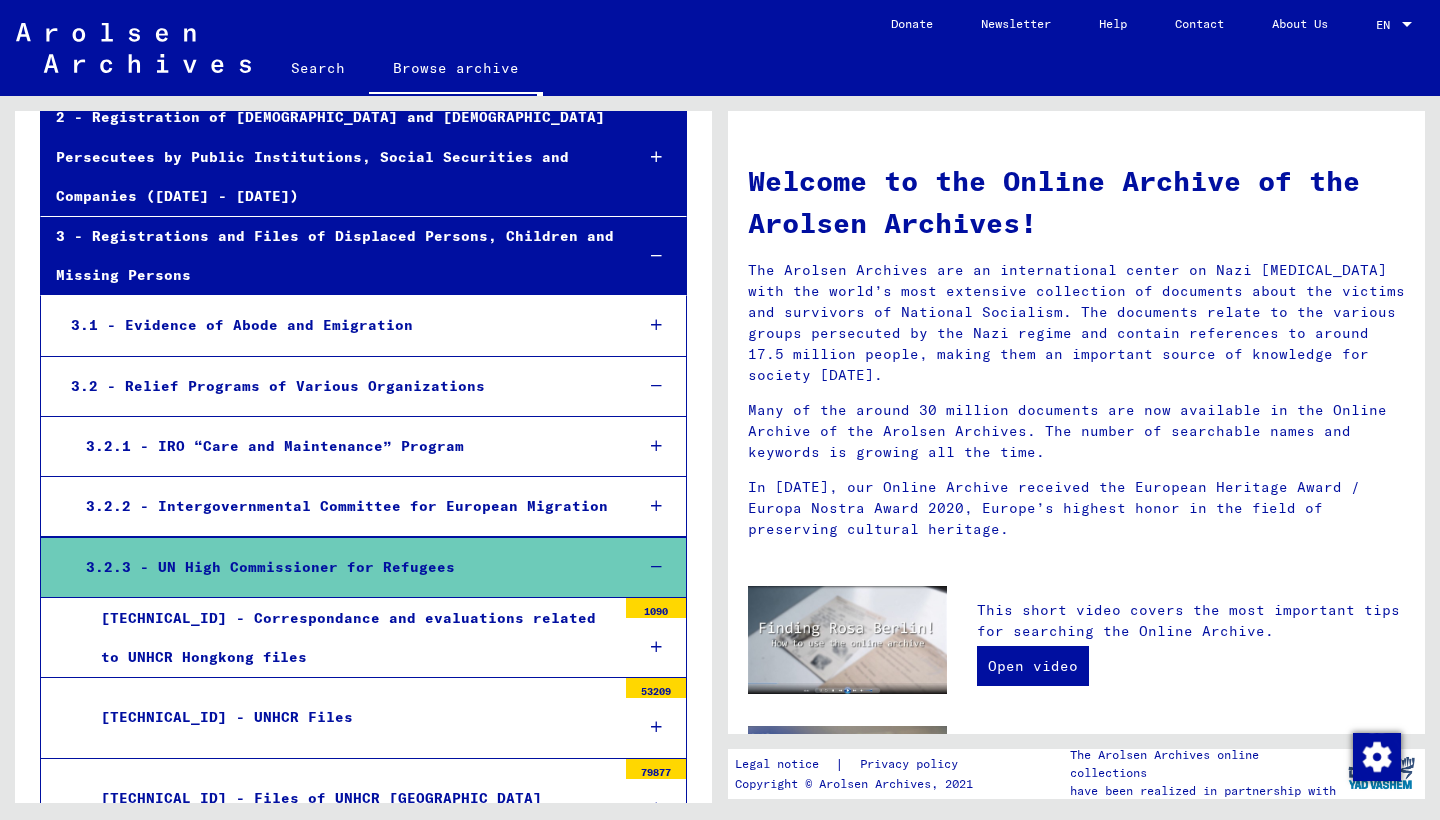 click at bounding box center [656, 446] 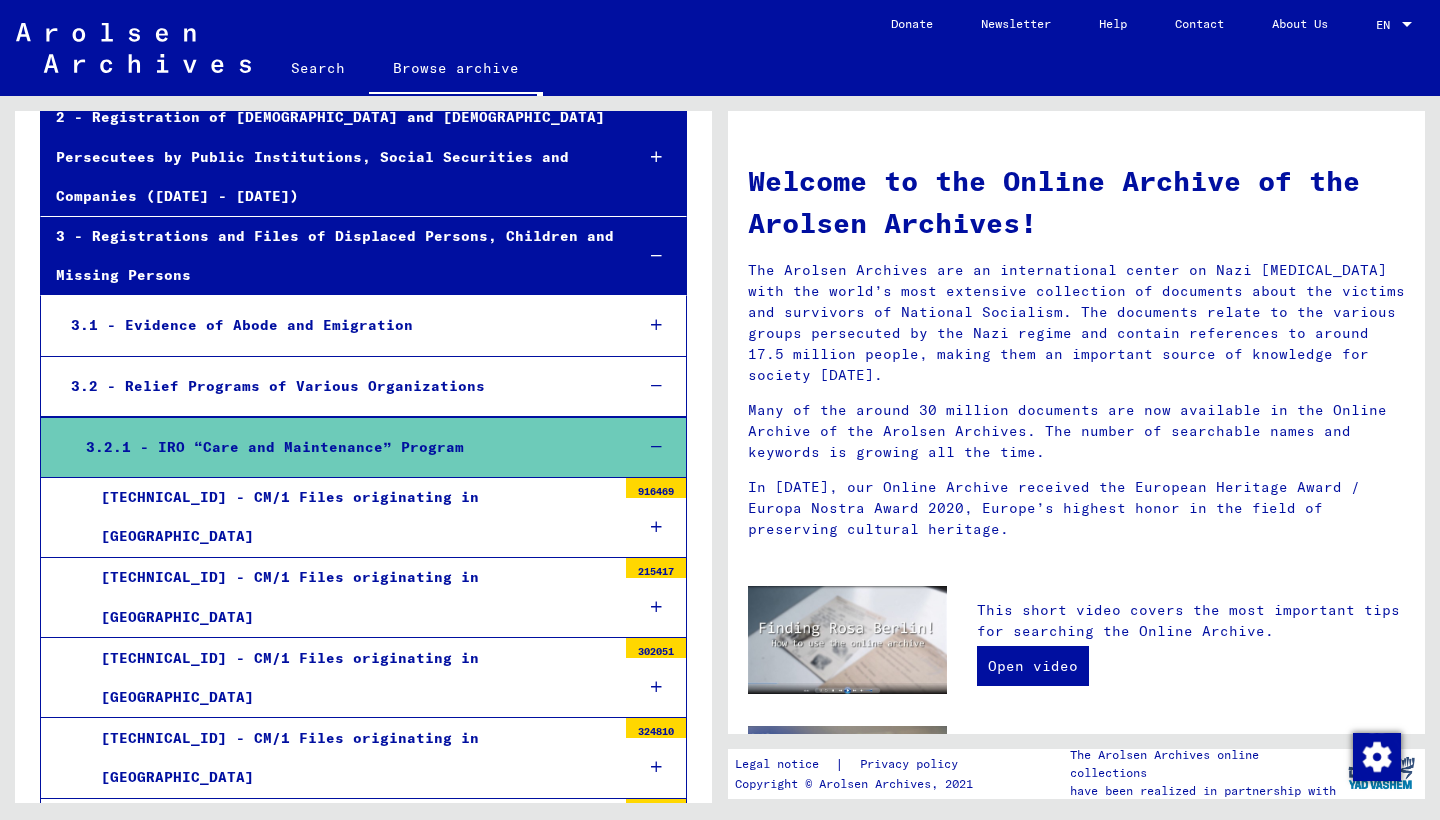 click at bounding box center [656, 607] 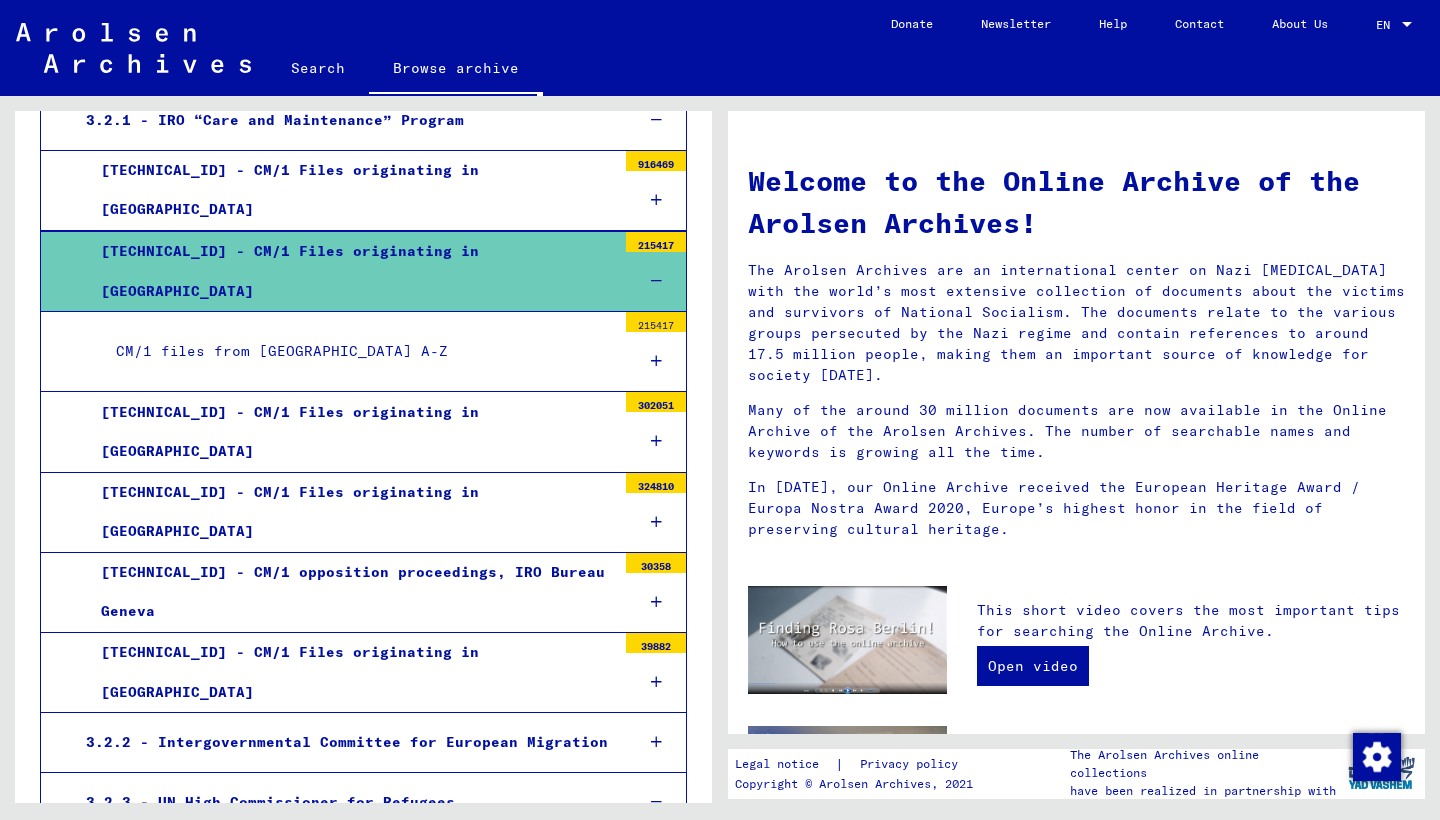 scroll, scrollTop: 601, scrollLeft: 0, axis: vertical 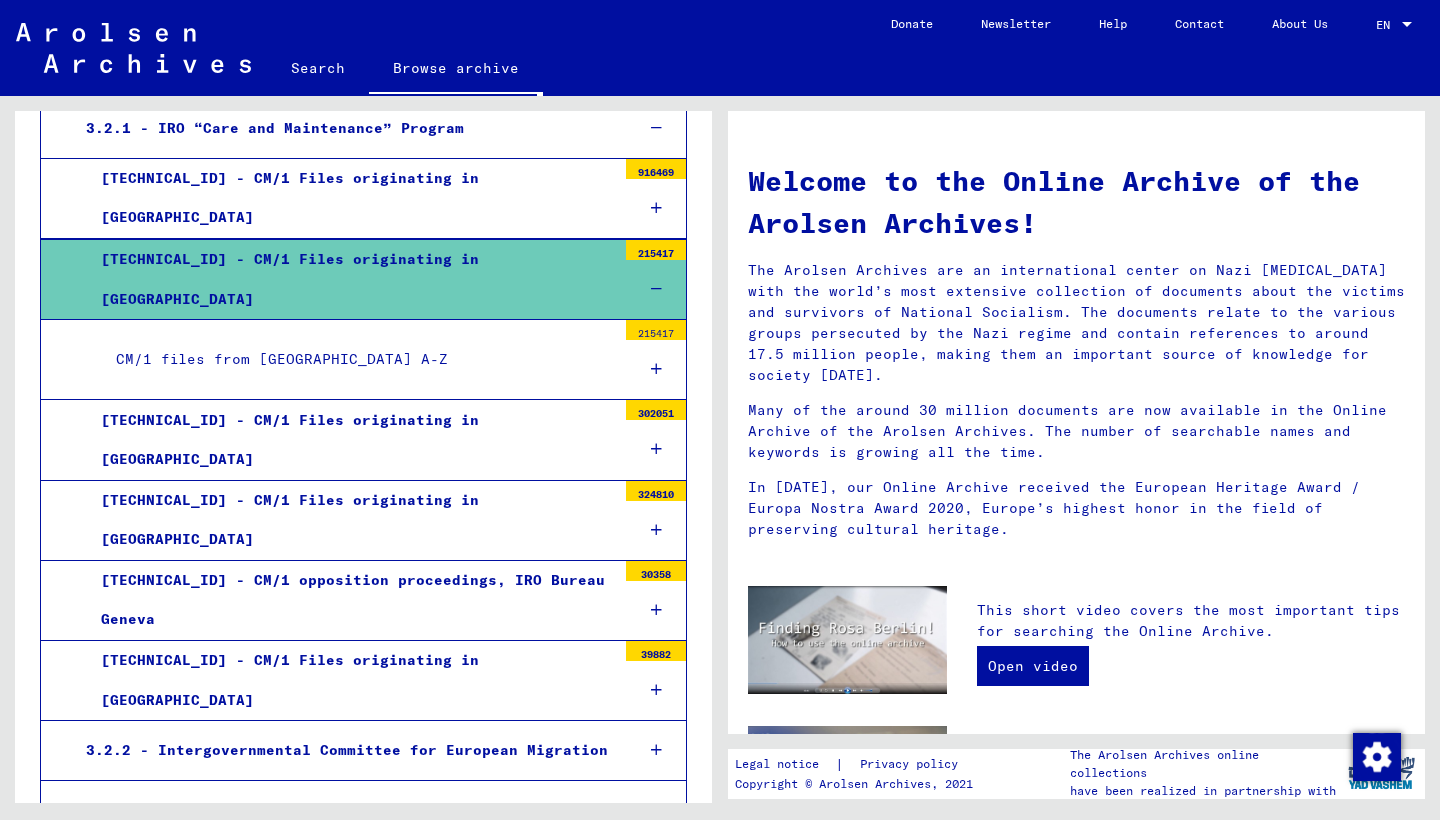 click at bounding box center [656, 369] 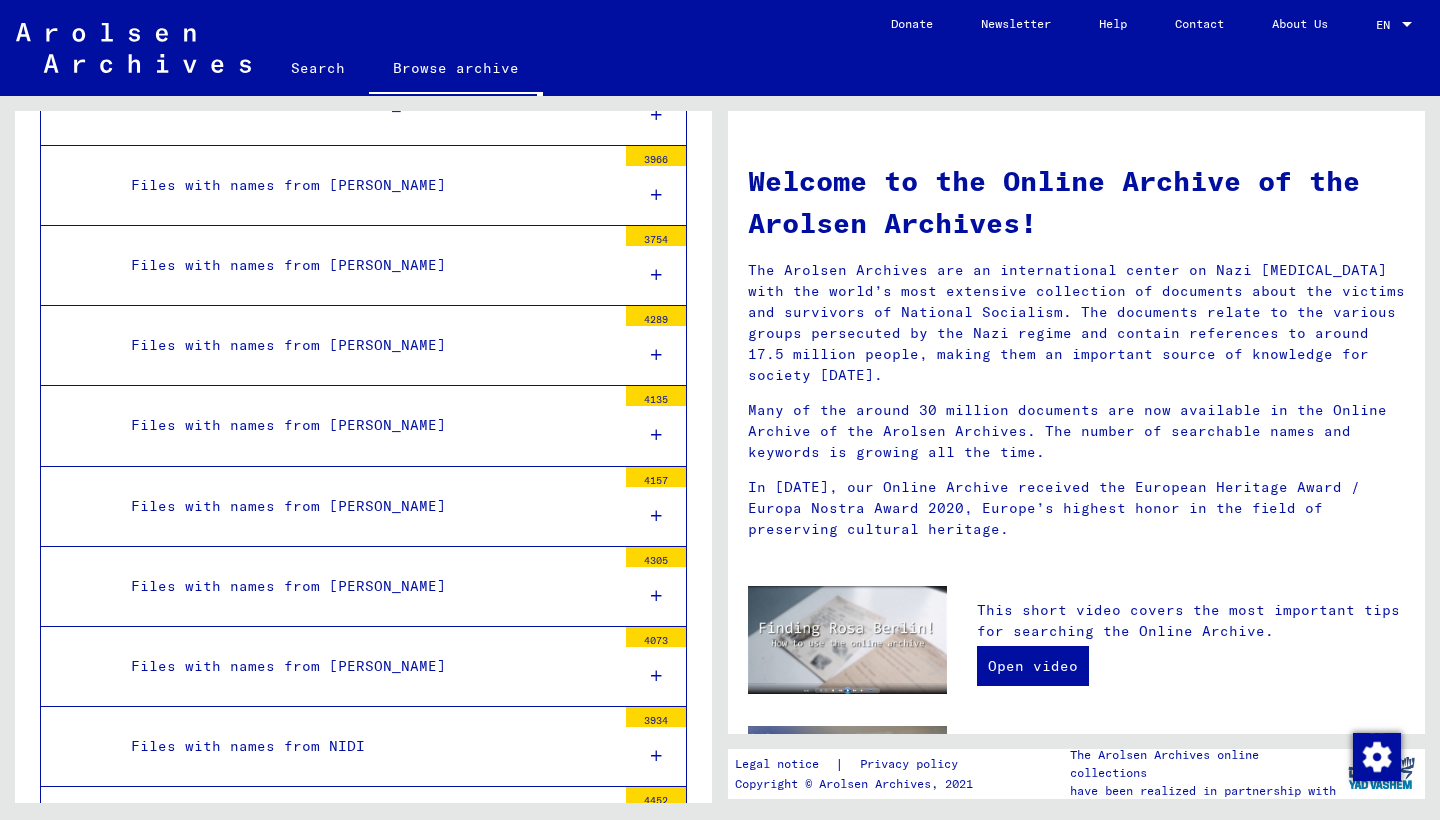 scroll, scrollTop: 2704, scrollLeft: 0, axis: vertical 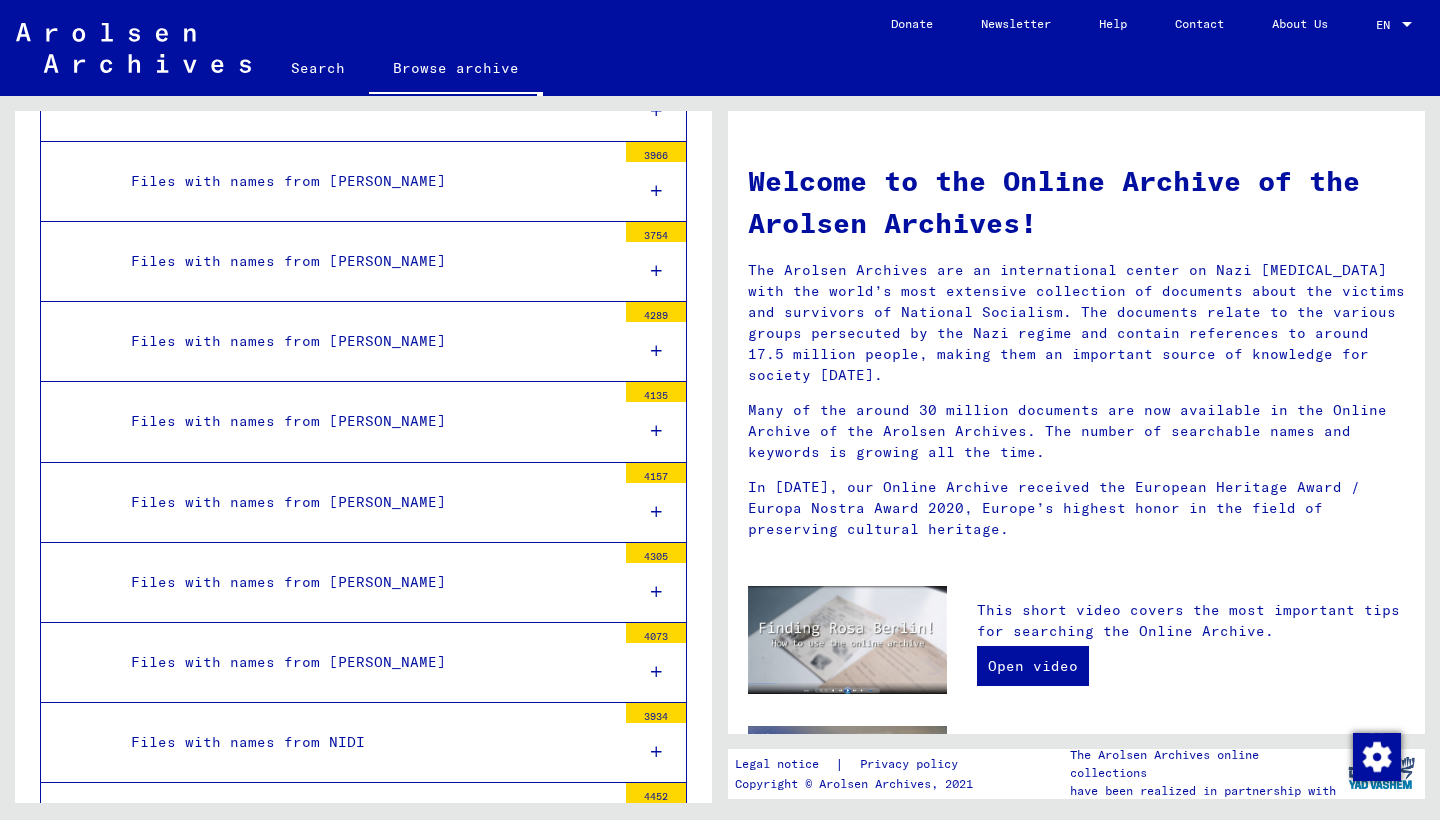 click on "Files with names from [PERSON_NAME]" at bounding box center (366, 502) 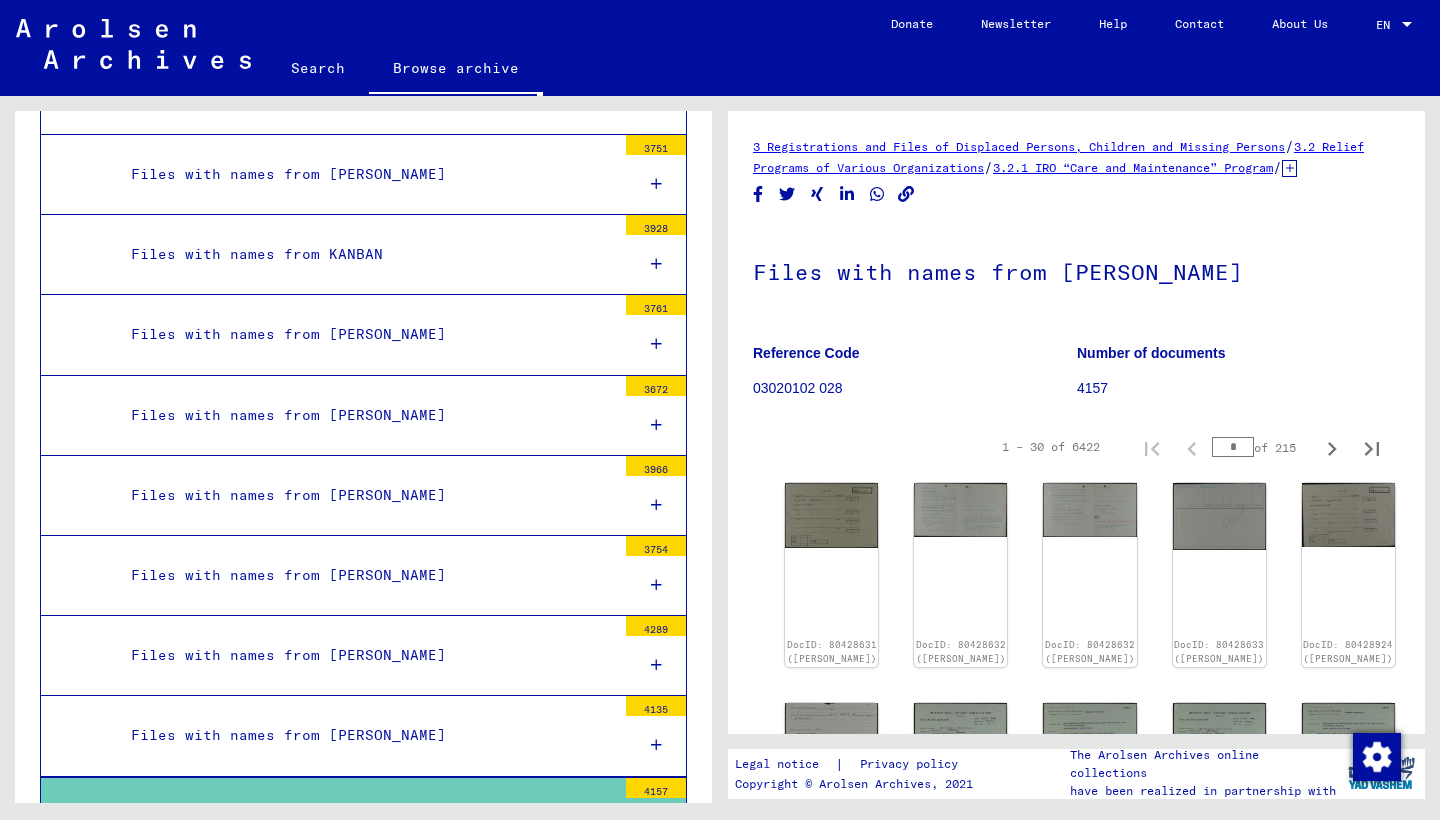 scroll, scrollTop: 2400, scrollLeft: 0, axis: vertical 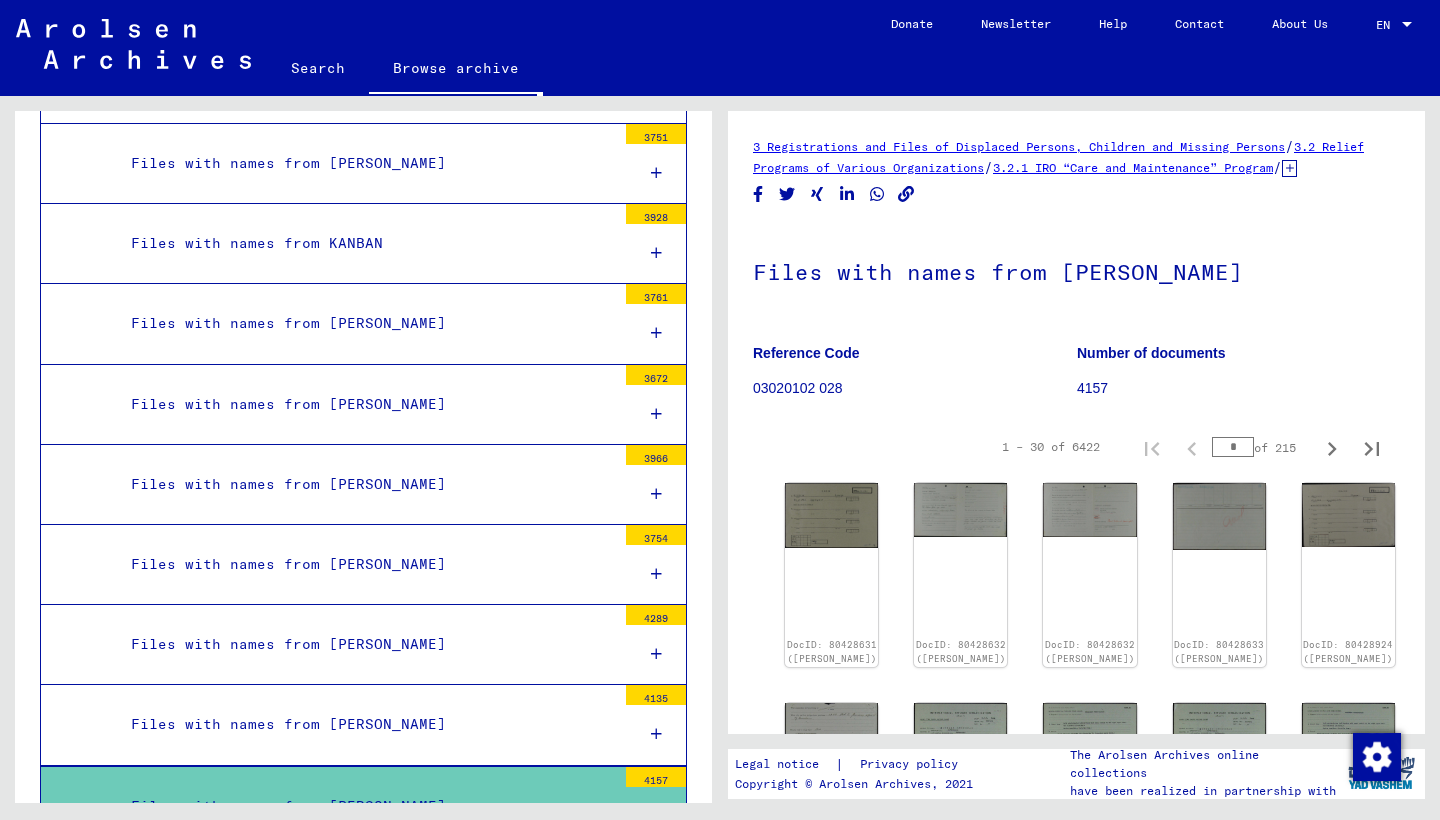 click at bounding box center [656, 816] 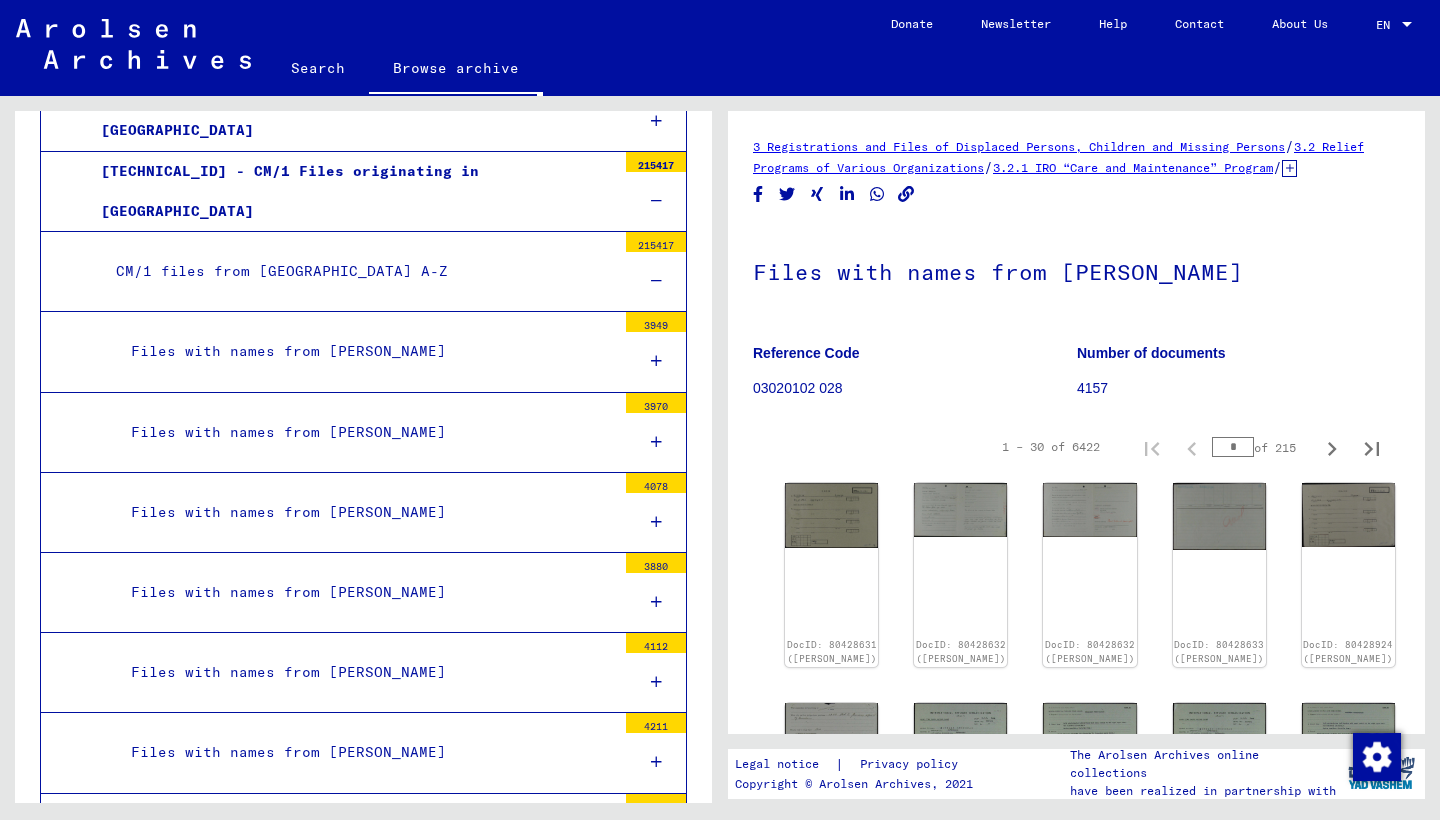 scroll, scrollTop: 127, scrollLeft: 0, axis: vertical 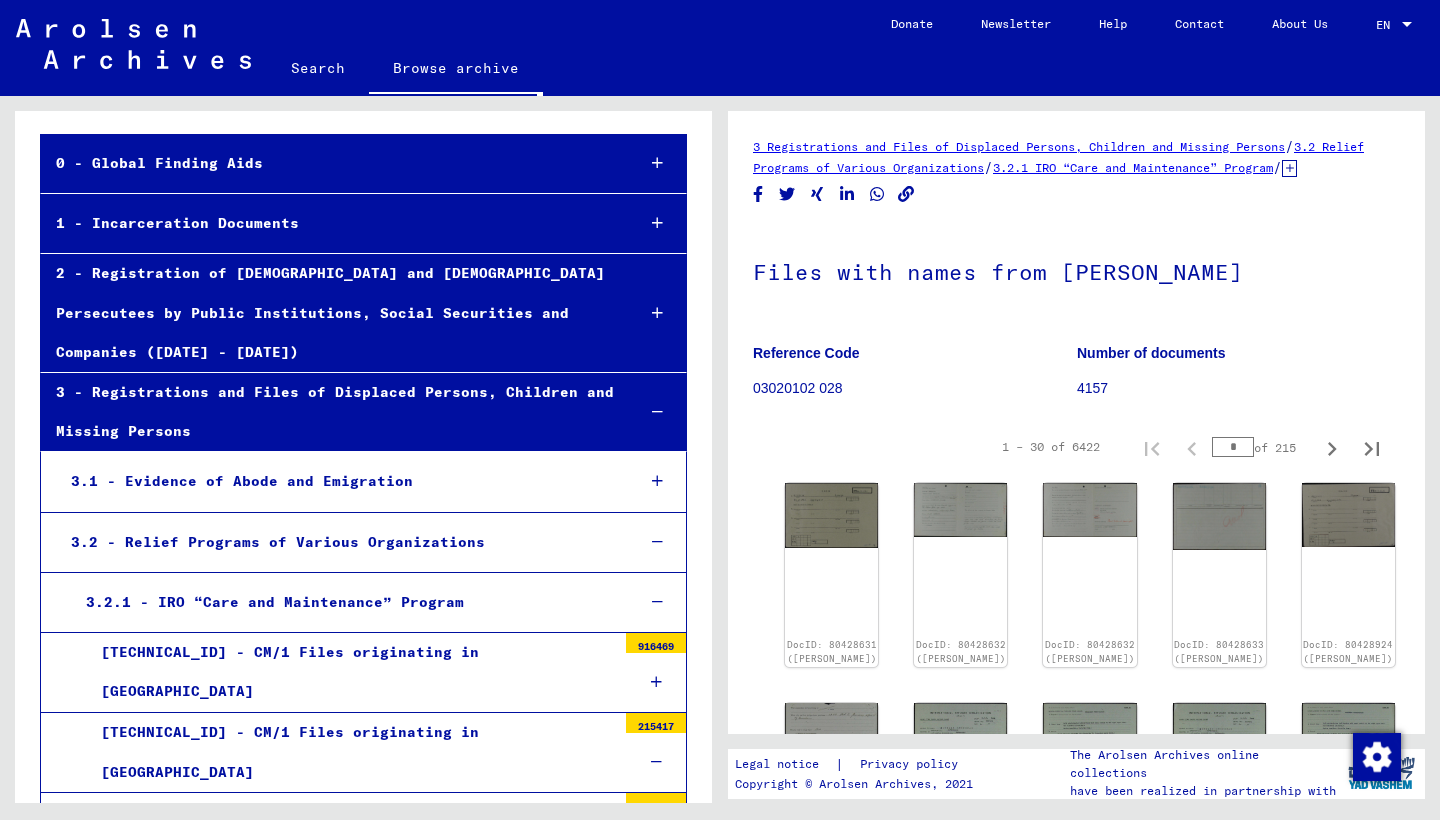 click at bounding box center [656, 682] 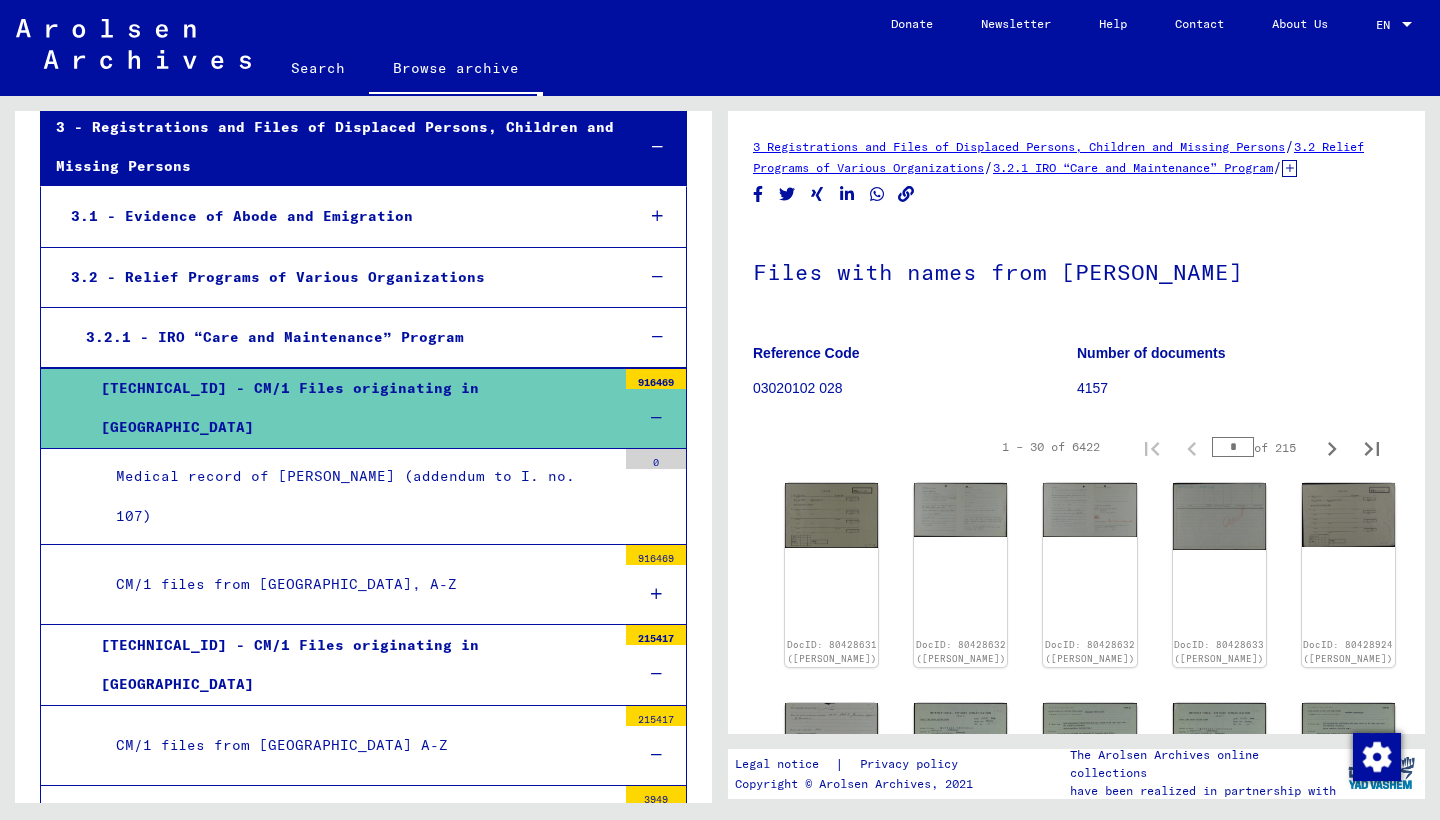 scroll, scrollTop: 399, scrollLeft: 0, axis: vertical 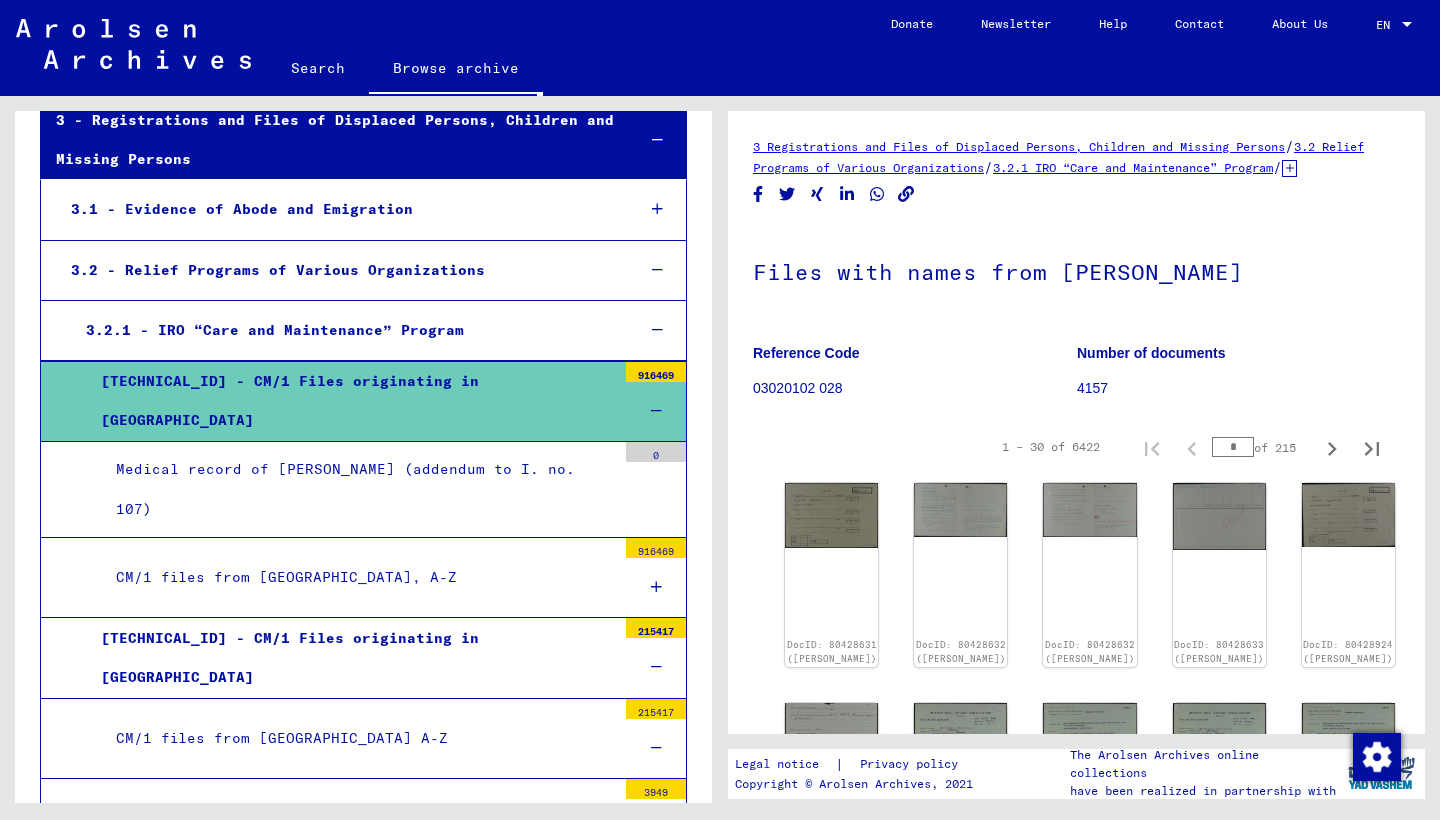 click at bounding box center (656, 587) 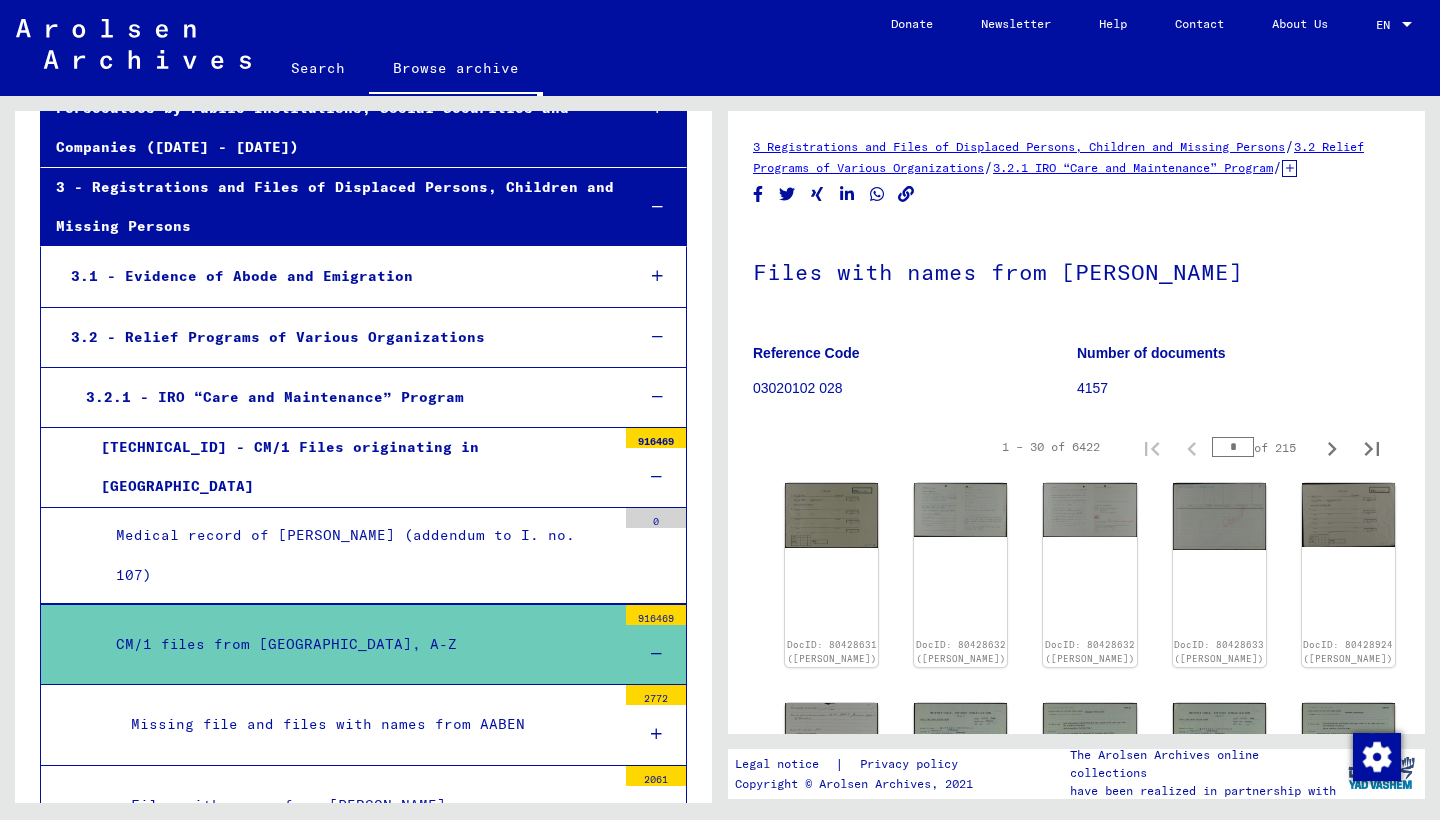 scroll, scrollTop: 360, scrollLeft: 0, axis: vertical 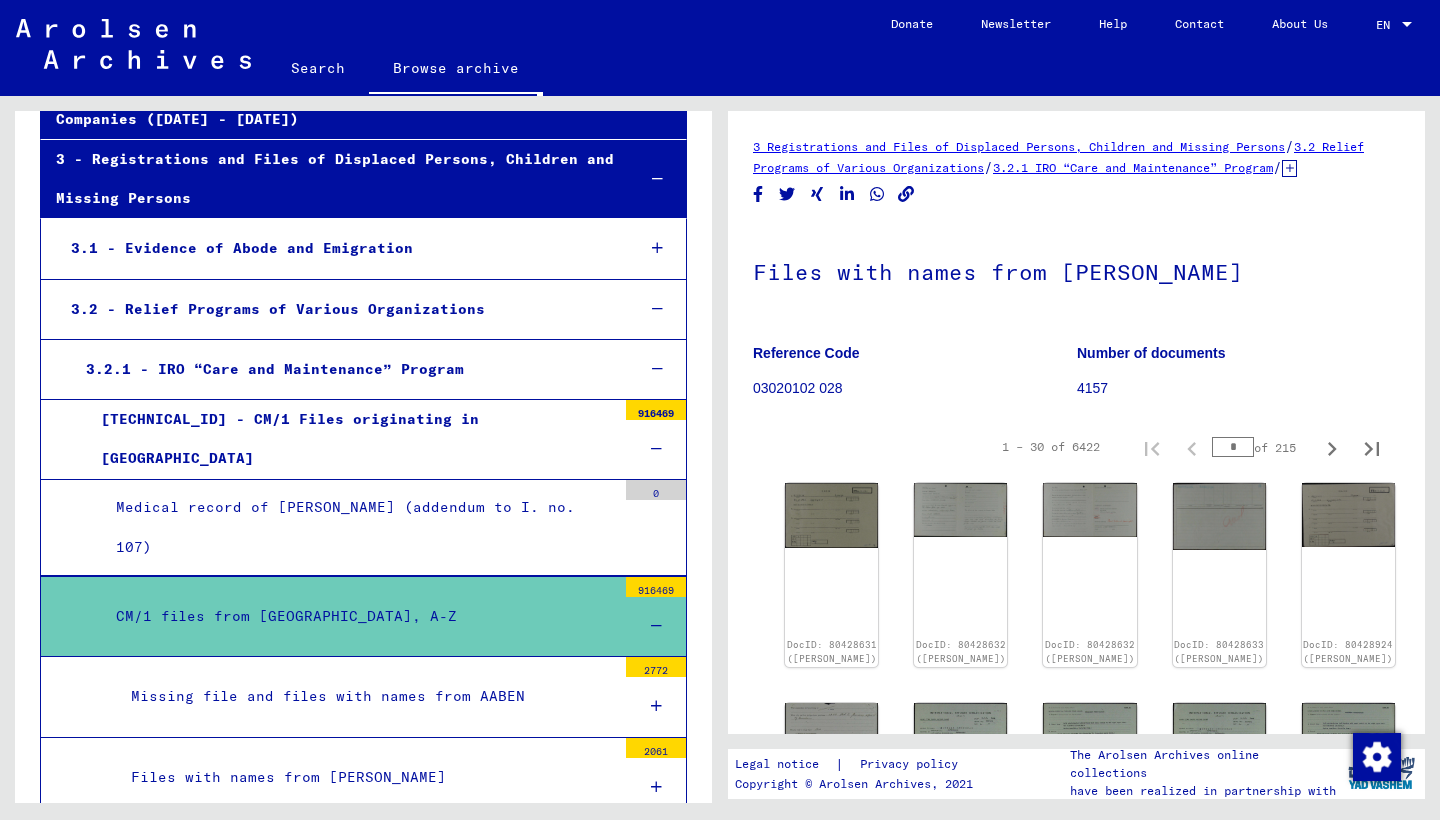 click at bounding box center (656, 626) 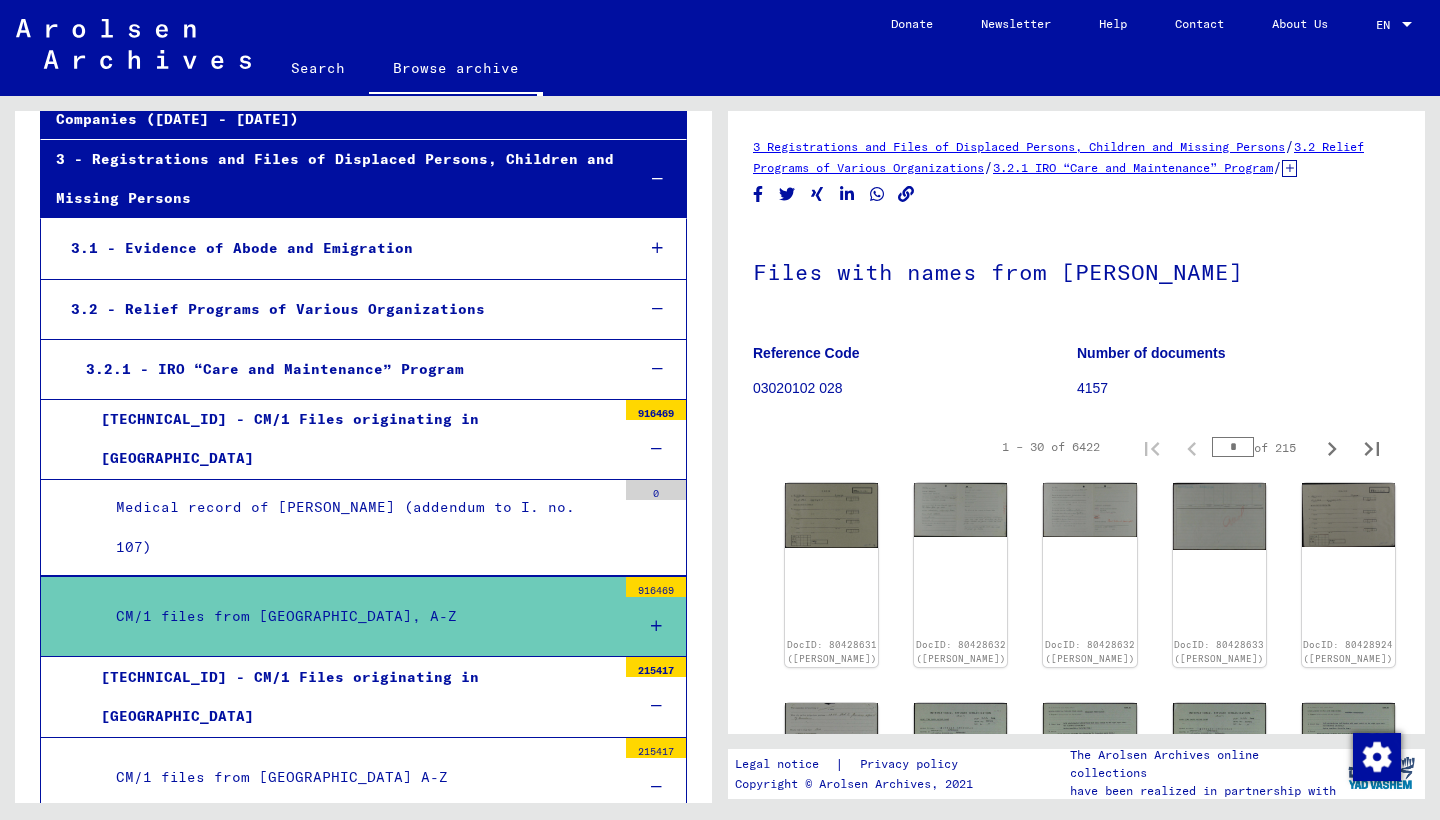click at bounding box center (656, 626) 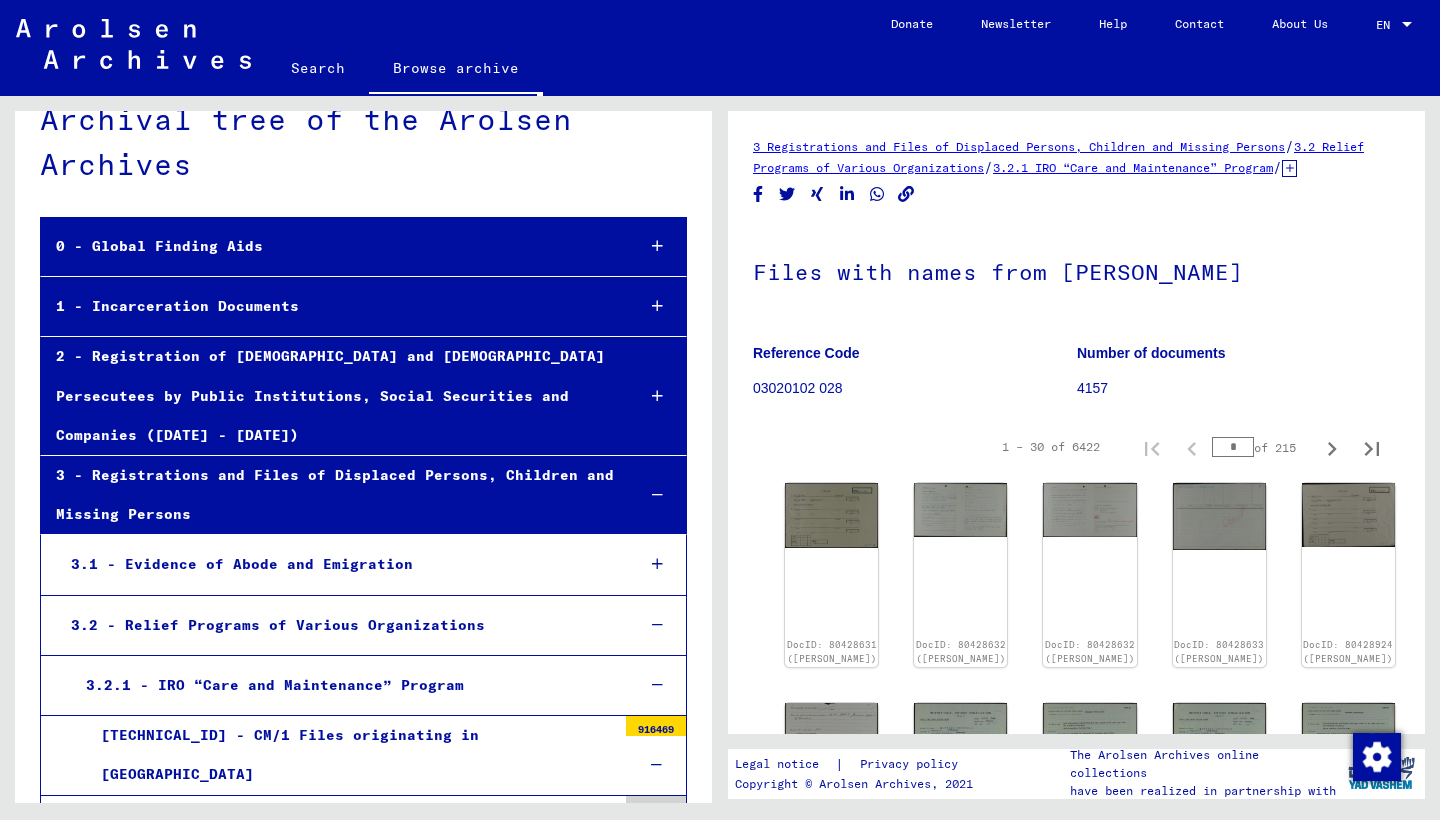 scroll, scrollTop: 508, scrollLeft: 0, axis: vertical 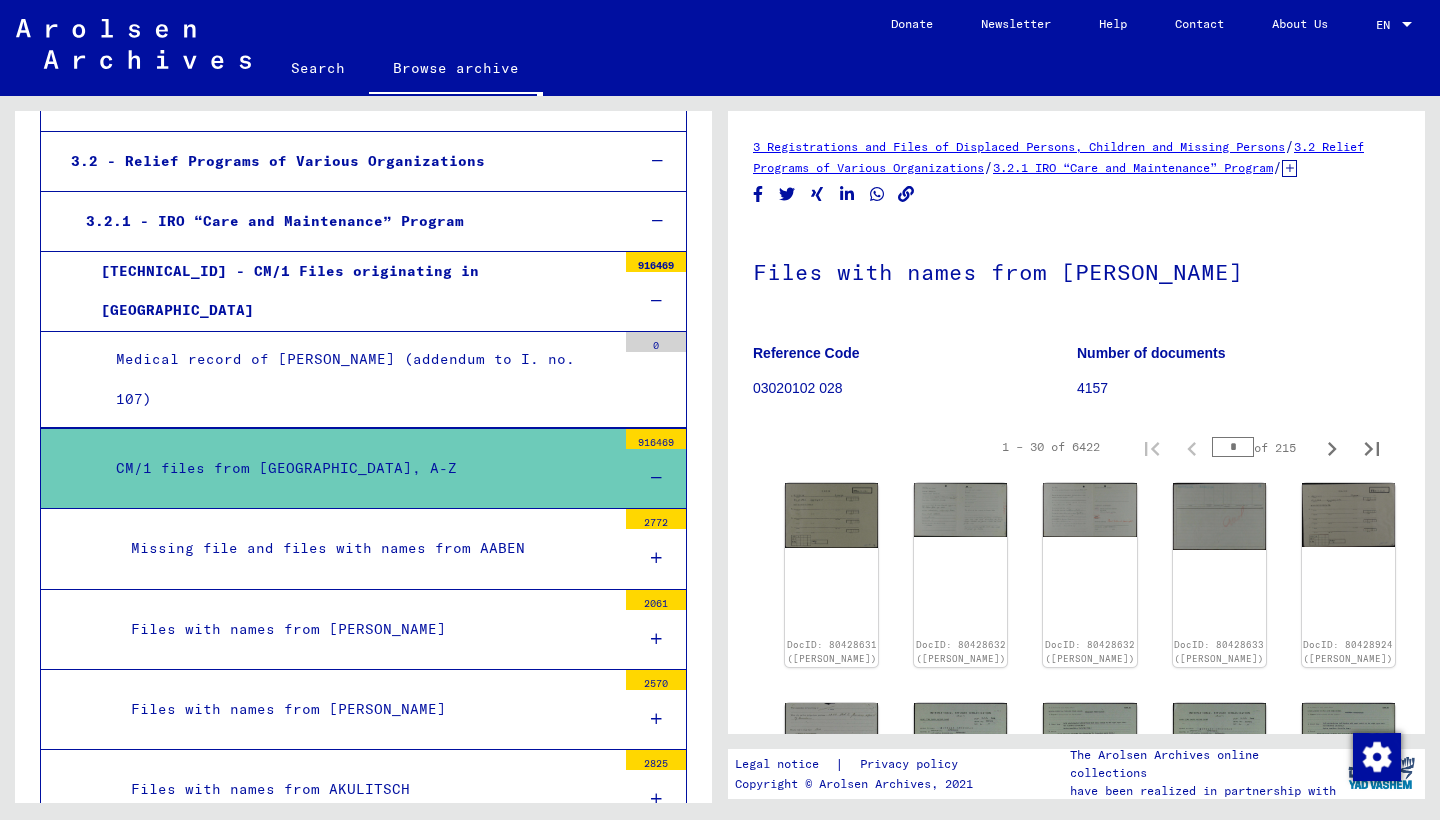 click at bounding box center [656, 478] 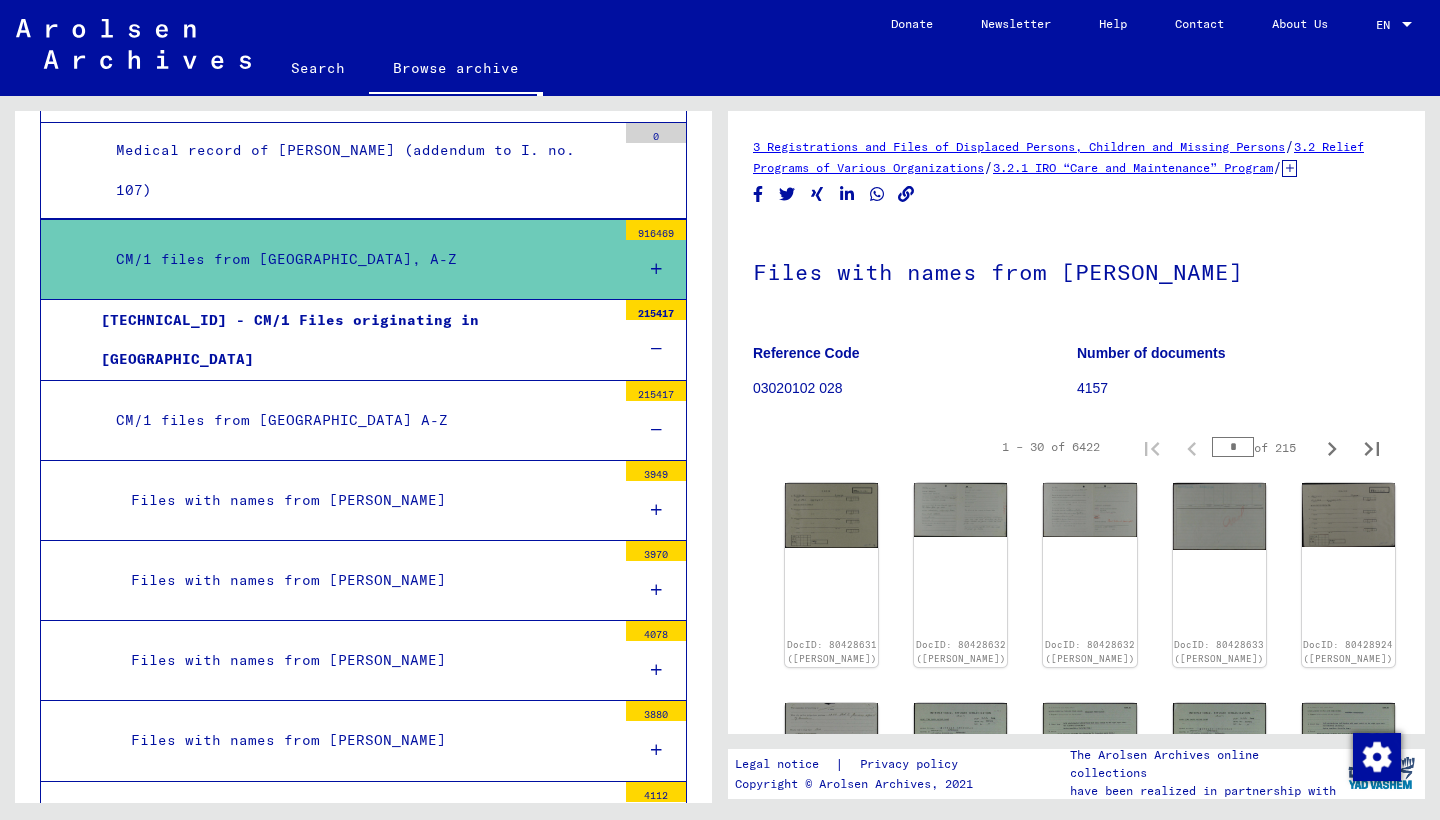 scroll, scrollTop: 575, scrollLeft: 0, axis: vertical 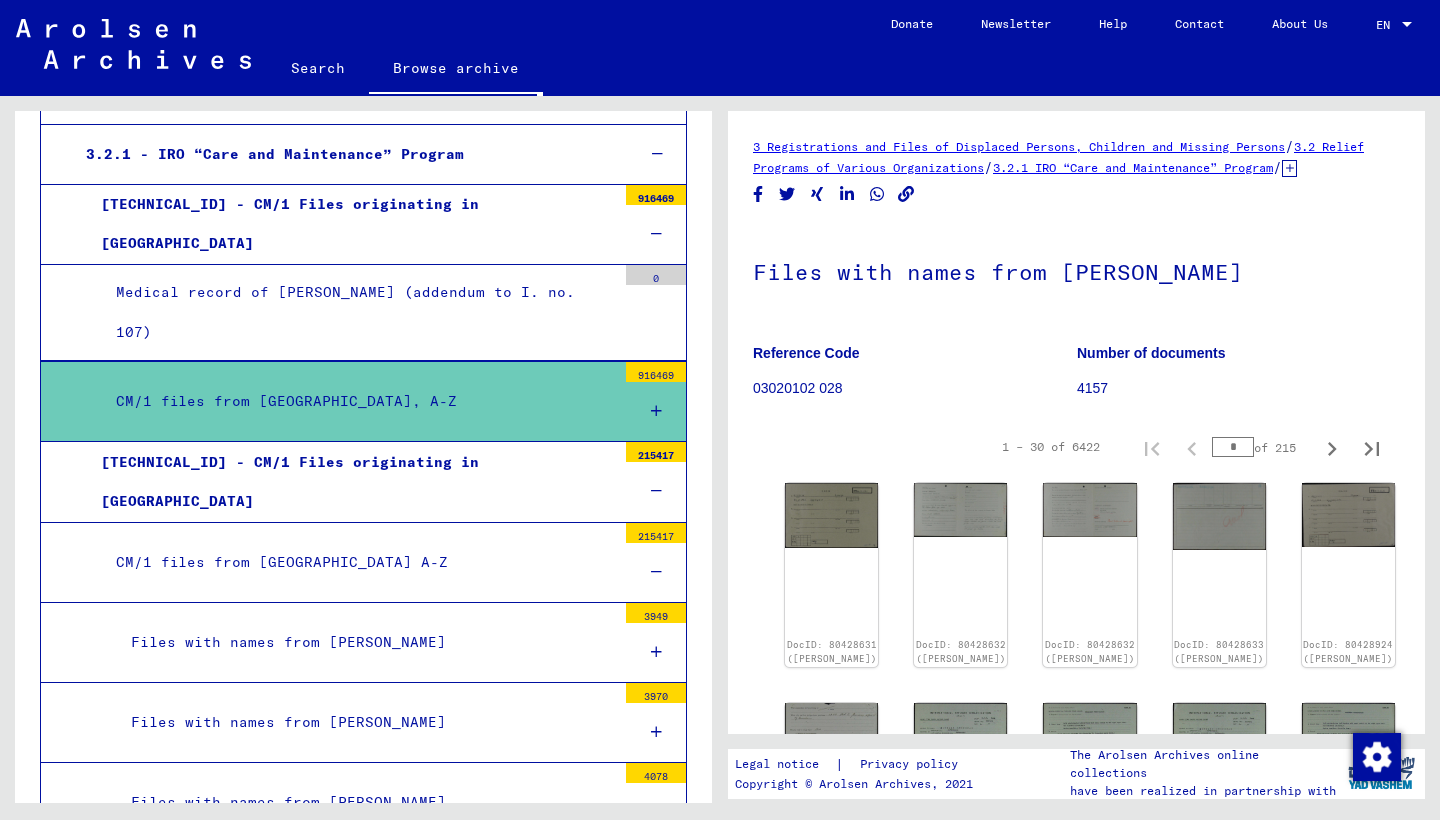 click at bounding box center (656, 491) 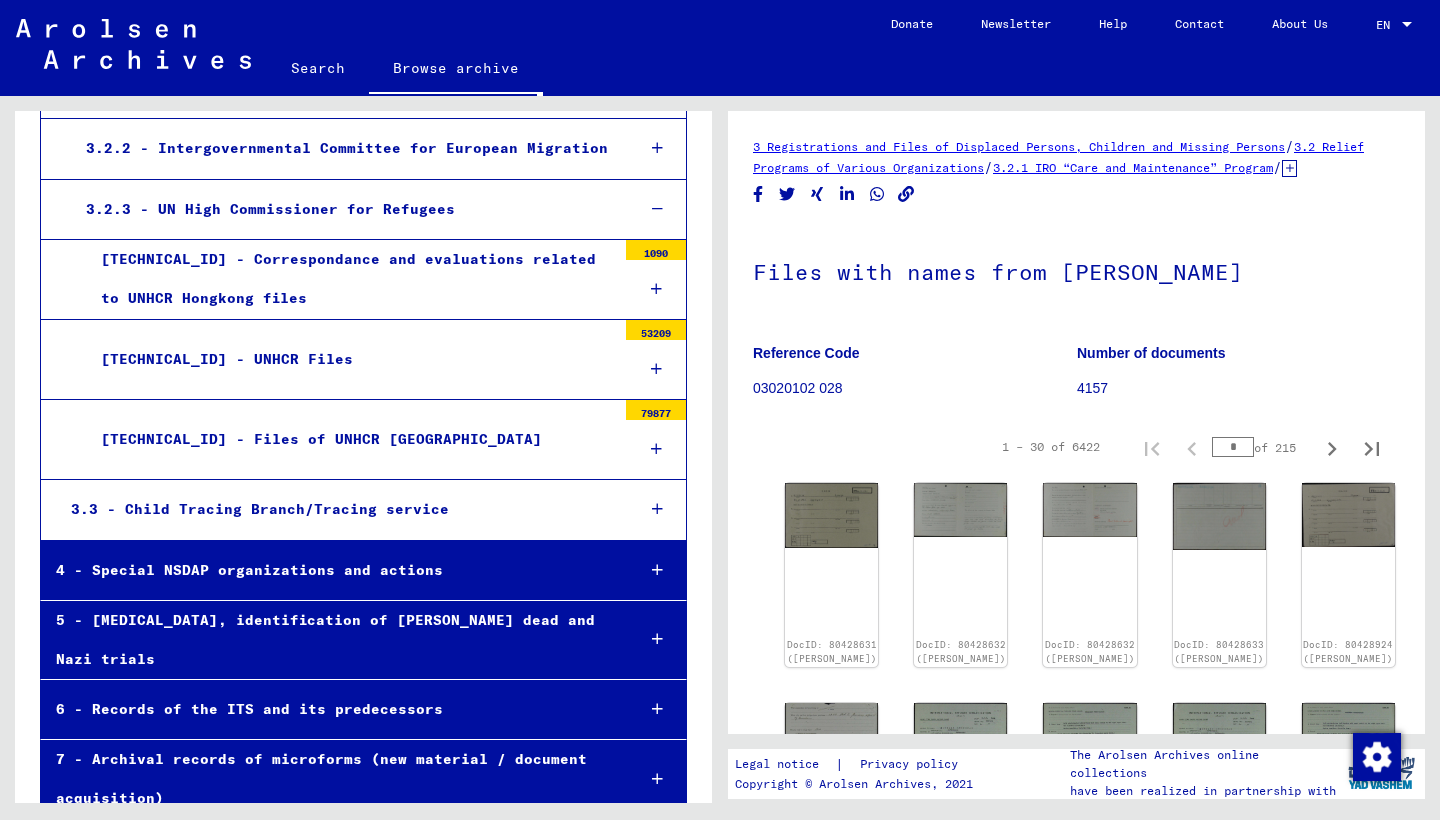 scroll, scrollTop: 1298, scrollLeft: 0, axis: vertical 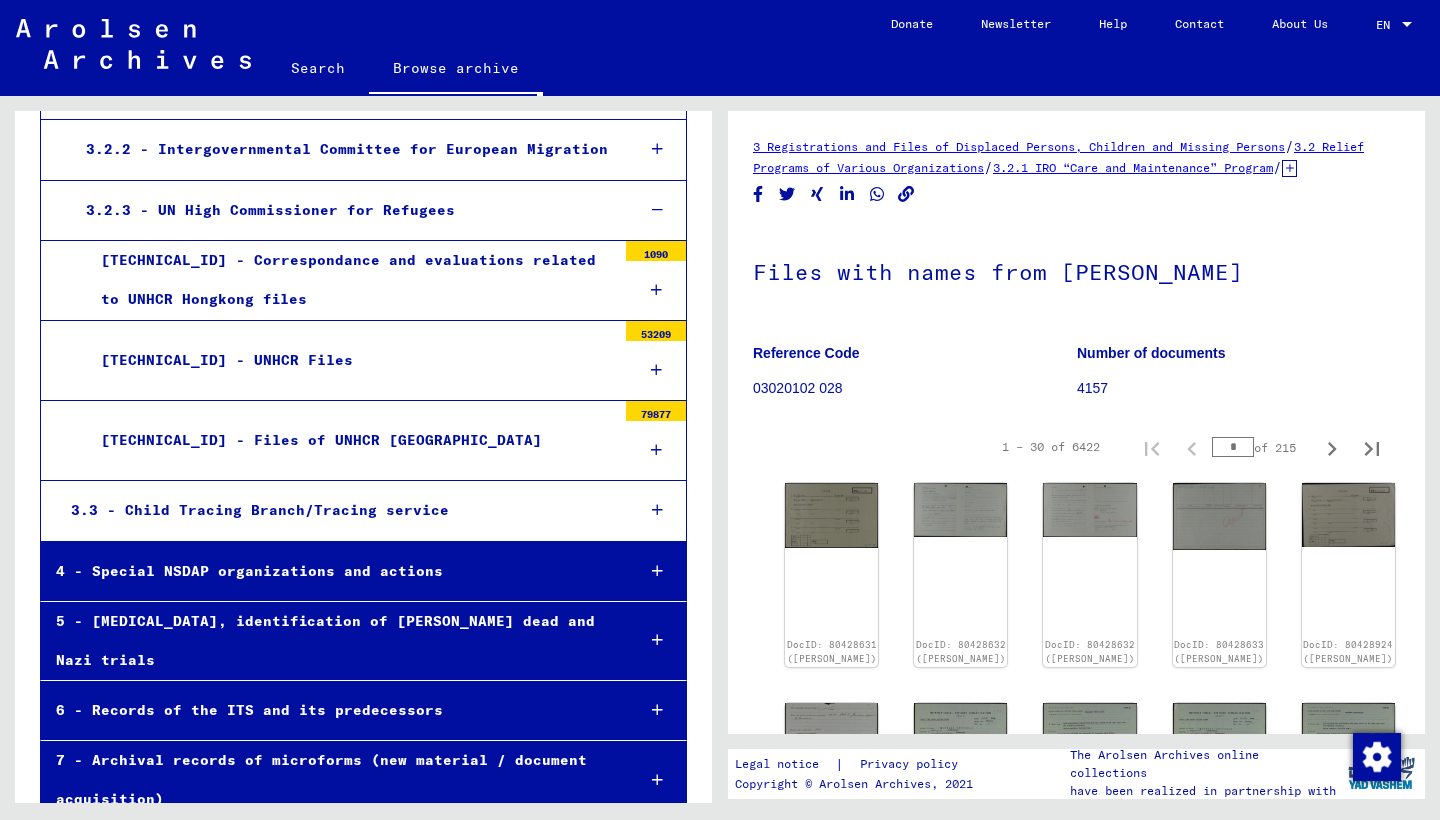 click at bounding box center [657, 780] 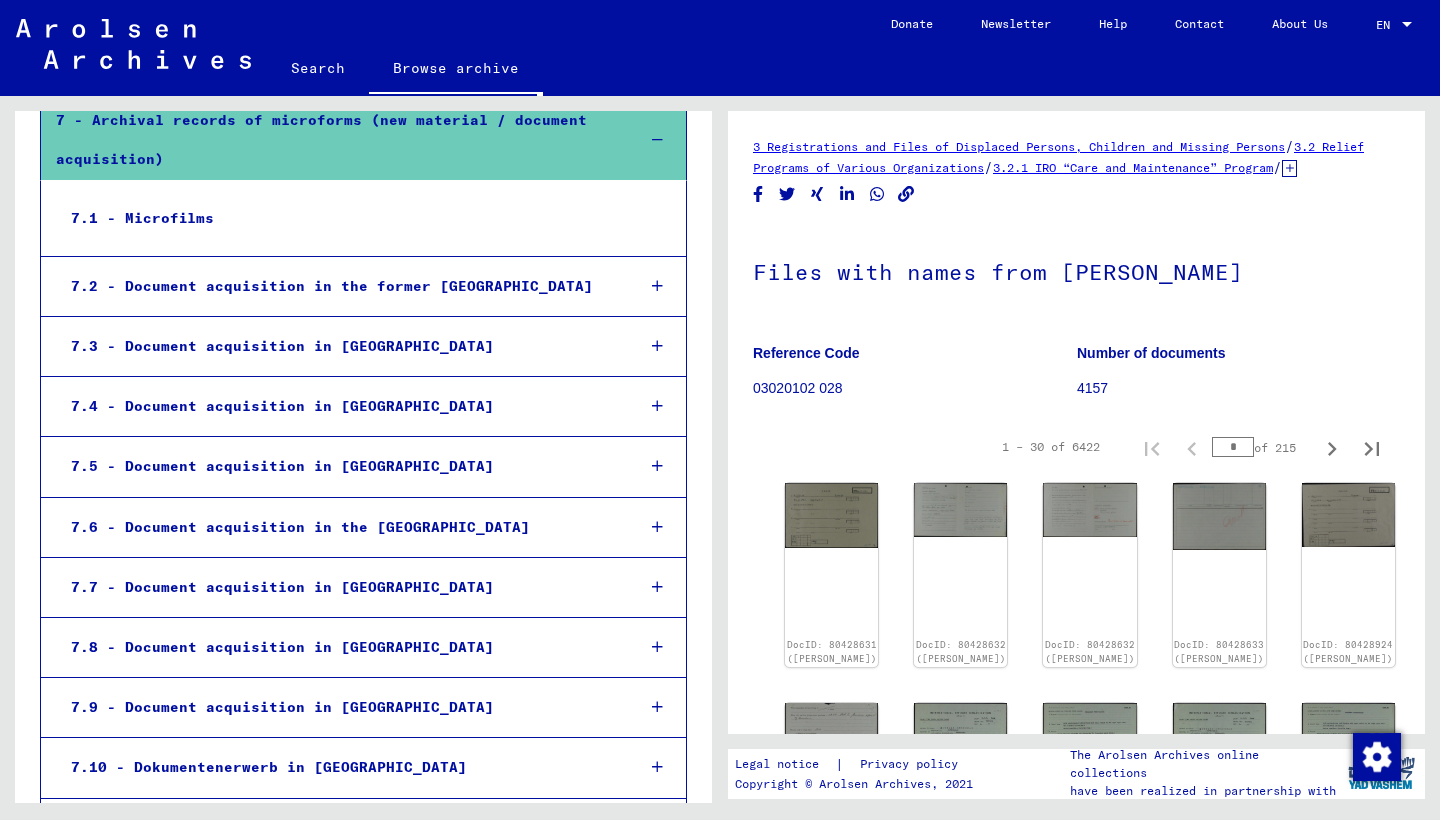 scroll, scrollTop: 1939, scrollLeft: 0, axis: vertical 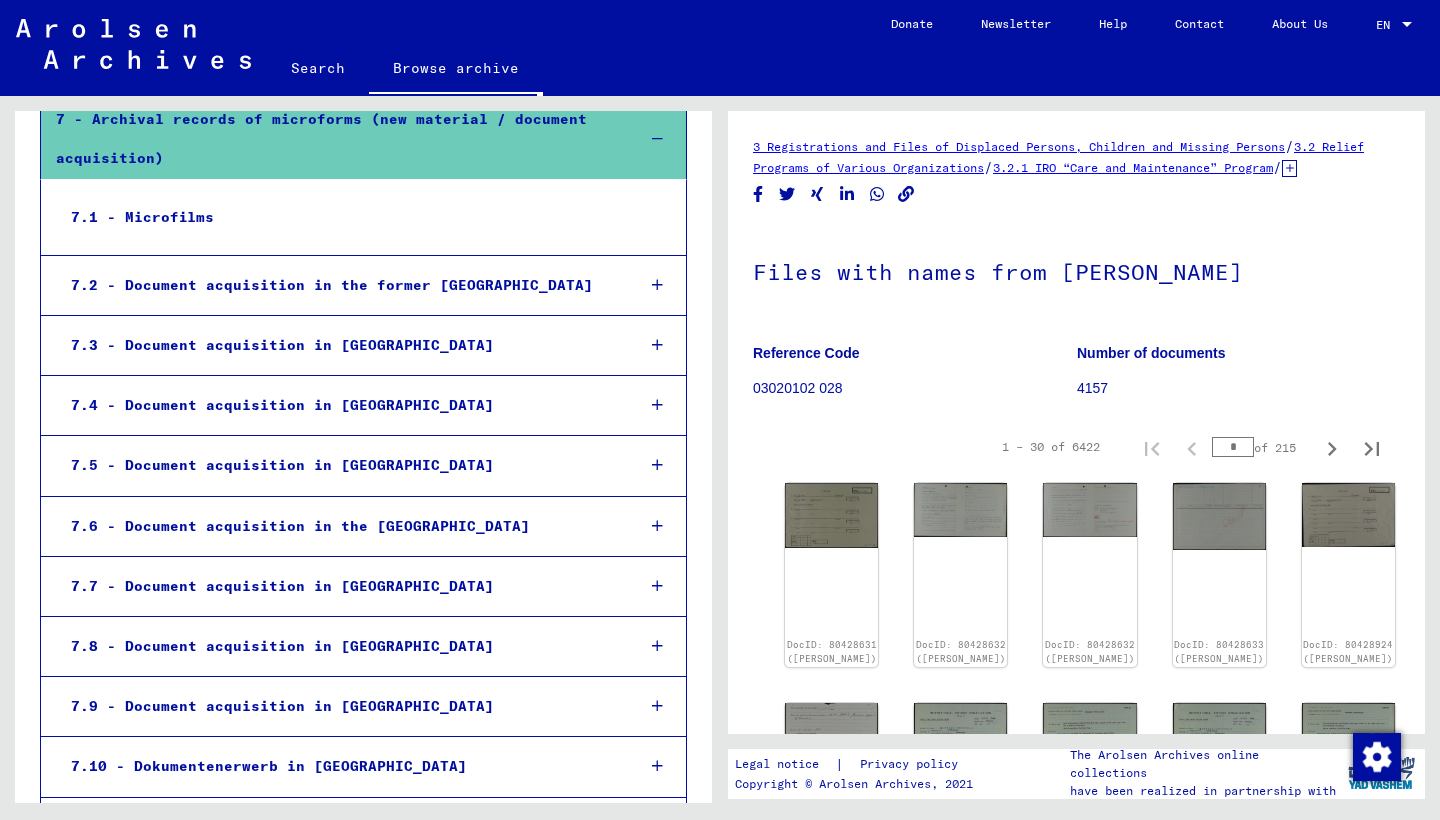 click at bounding box center [657, 405] 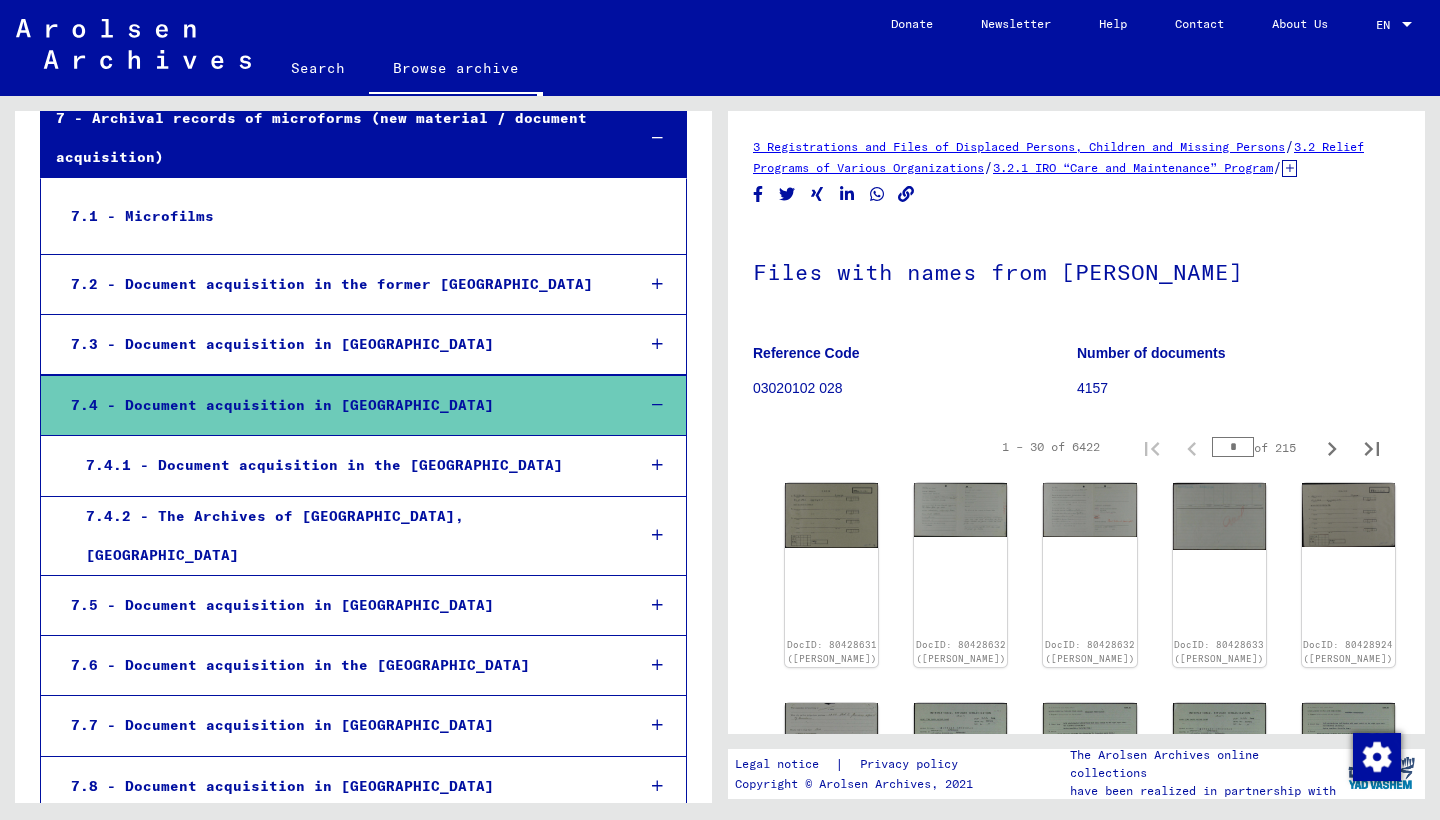 click at bounding box center (657, 465) 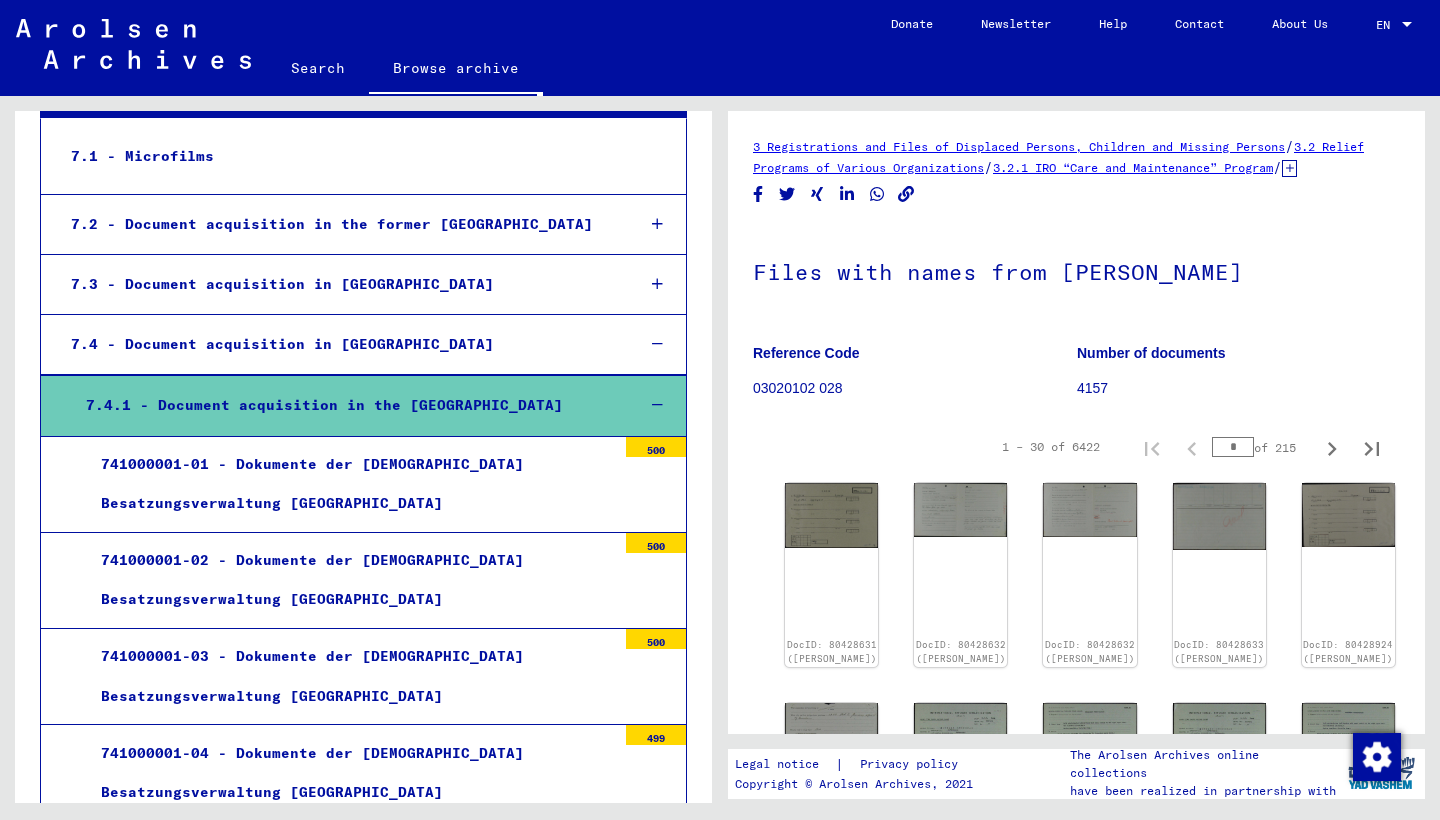 scroll, scrollTop: 2002, scrollLeft: 0, axis: vertical 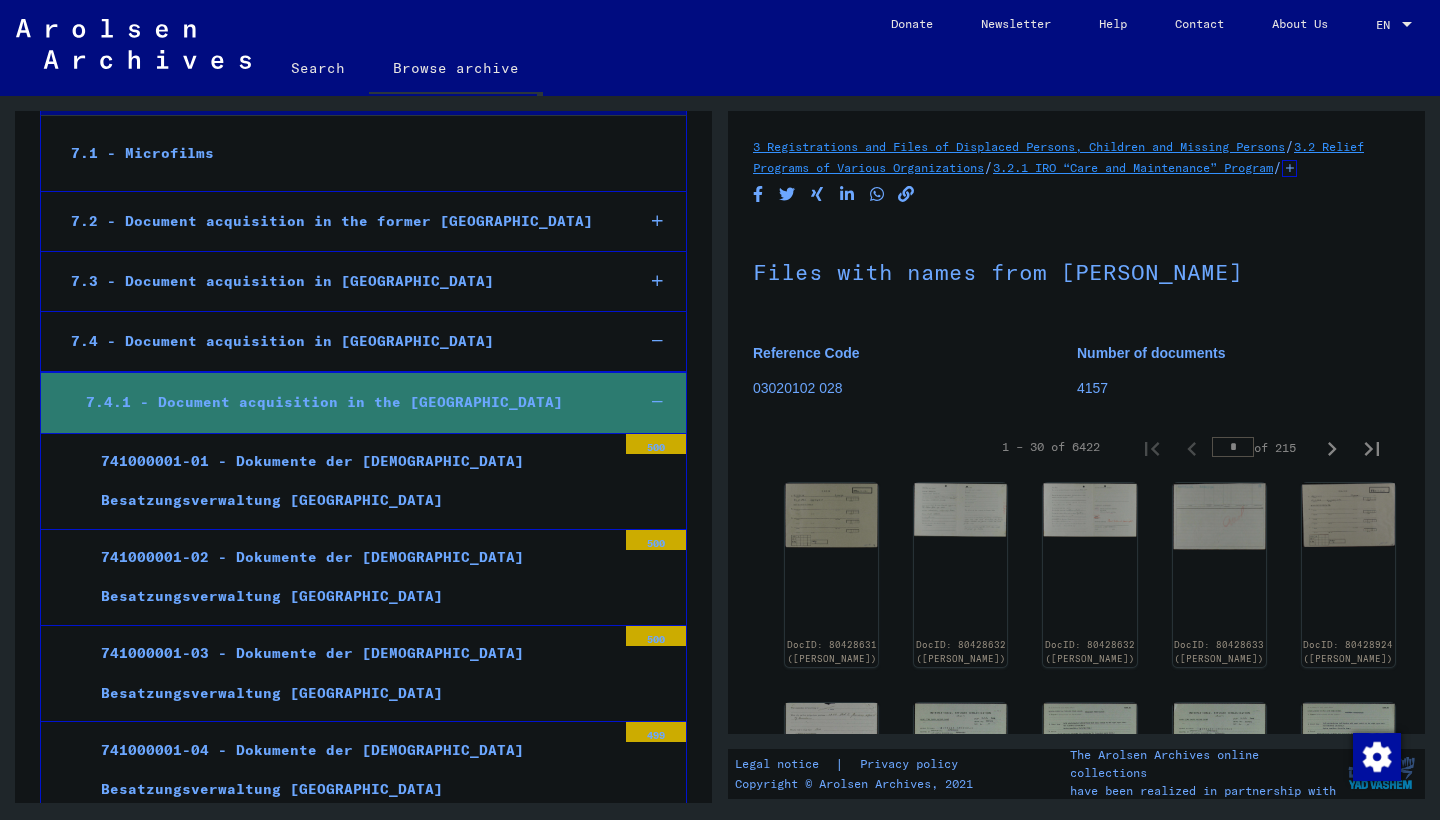 click on "Search   Browse archive   Detailed questions/information about the documents? Send us an inquiry for free.  Donate Newsletter Help Contact About Us EN EN" 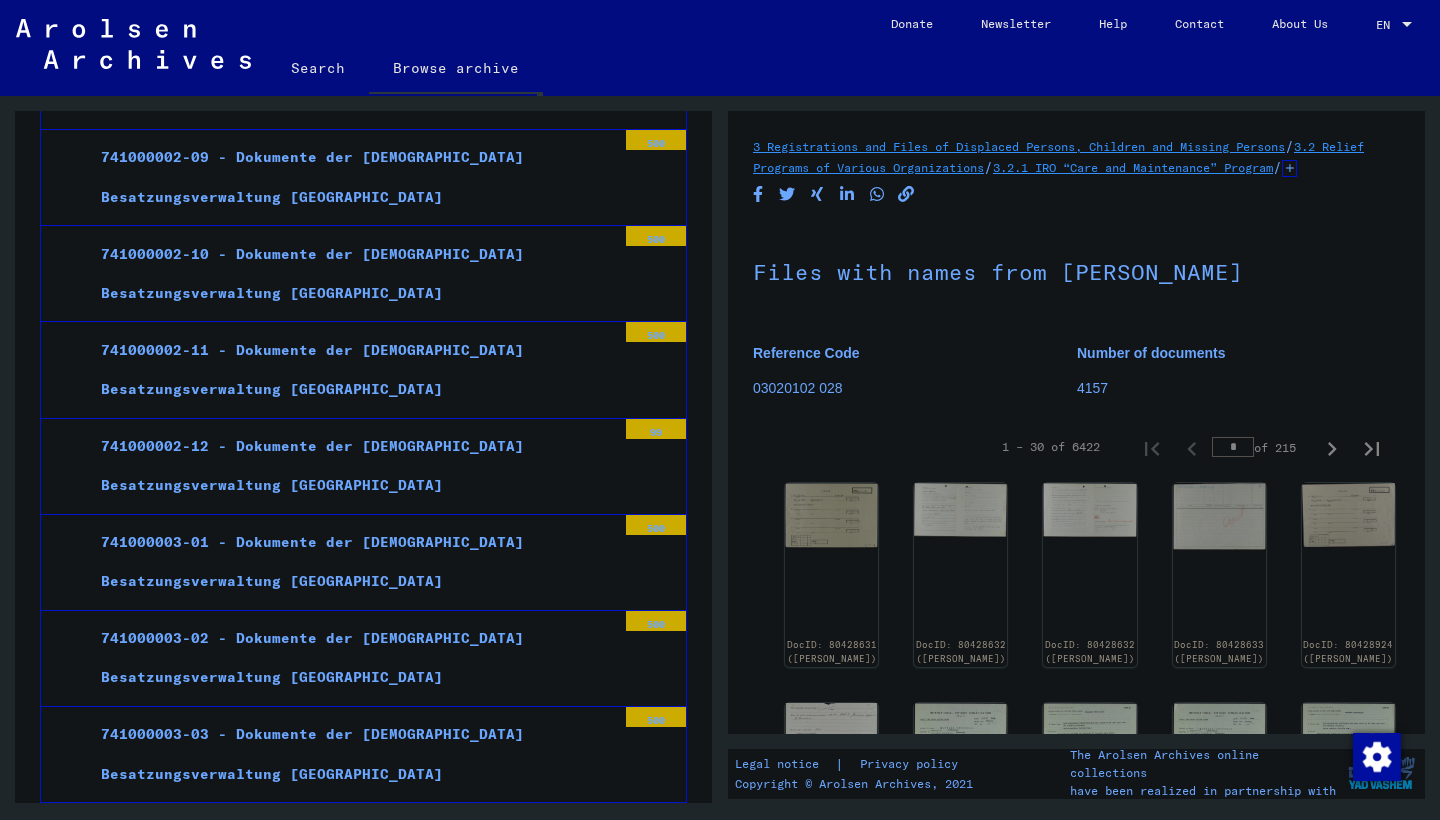 scroll, scrollTop: 4034, scrollLeft: 0, axis: vertical 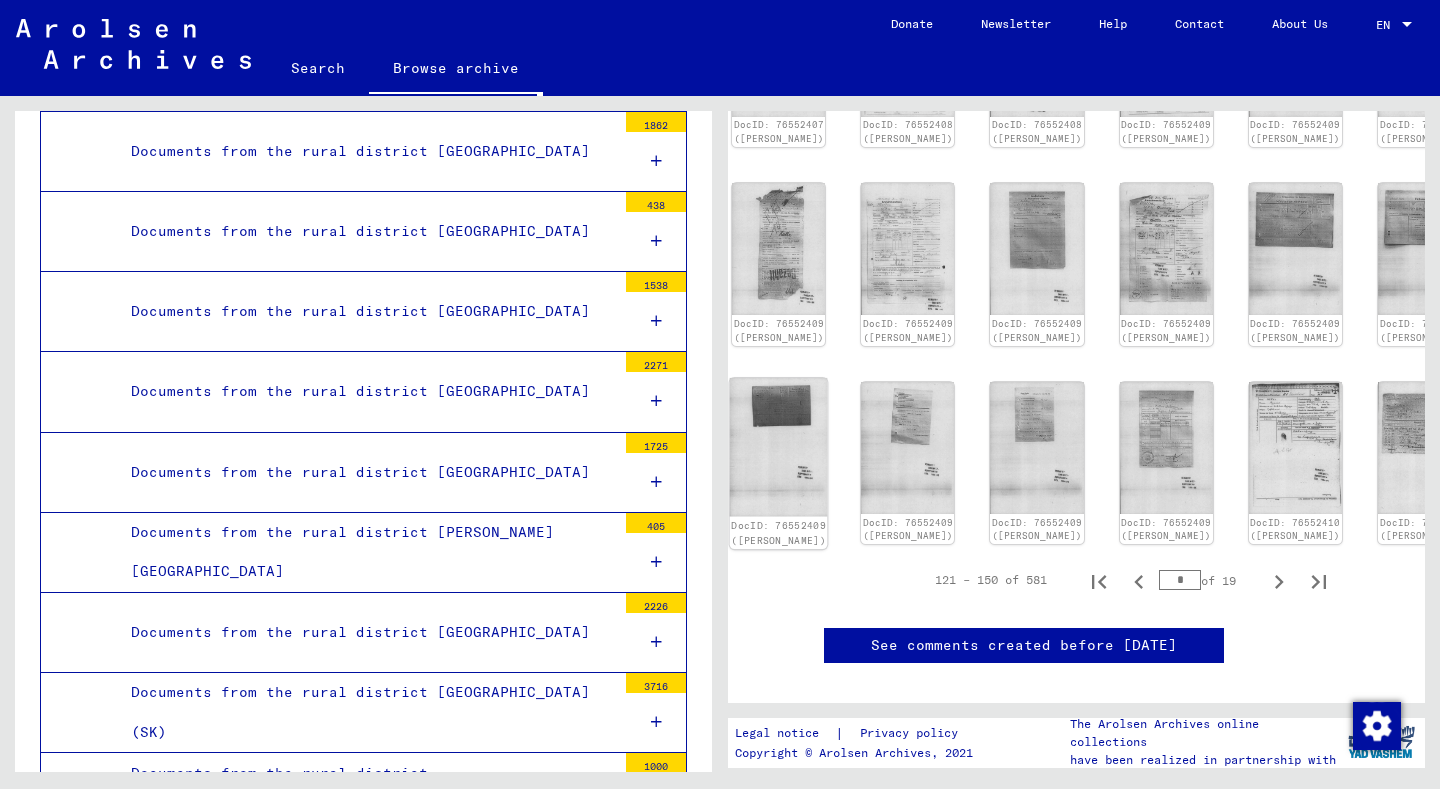 drag, startPoint x: 720, startPoint y: 433, endPoint x: 732, endPoint y: 460, distance: 29.546574 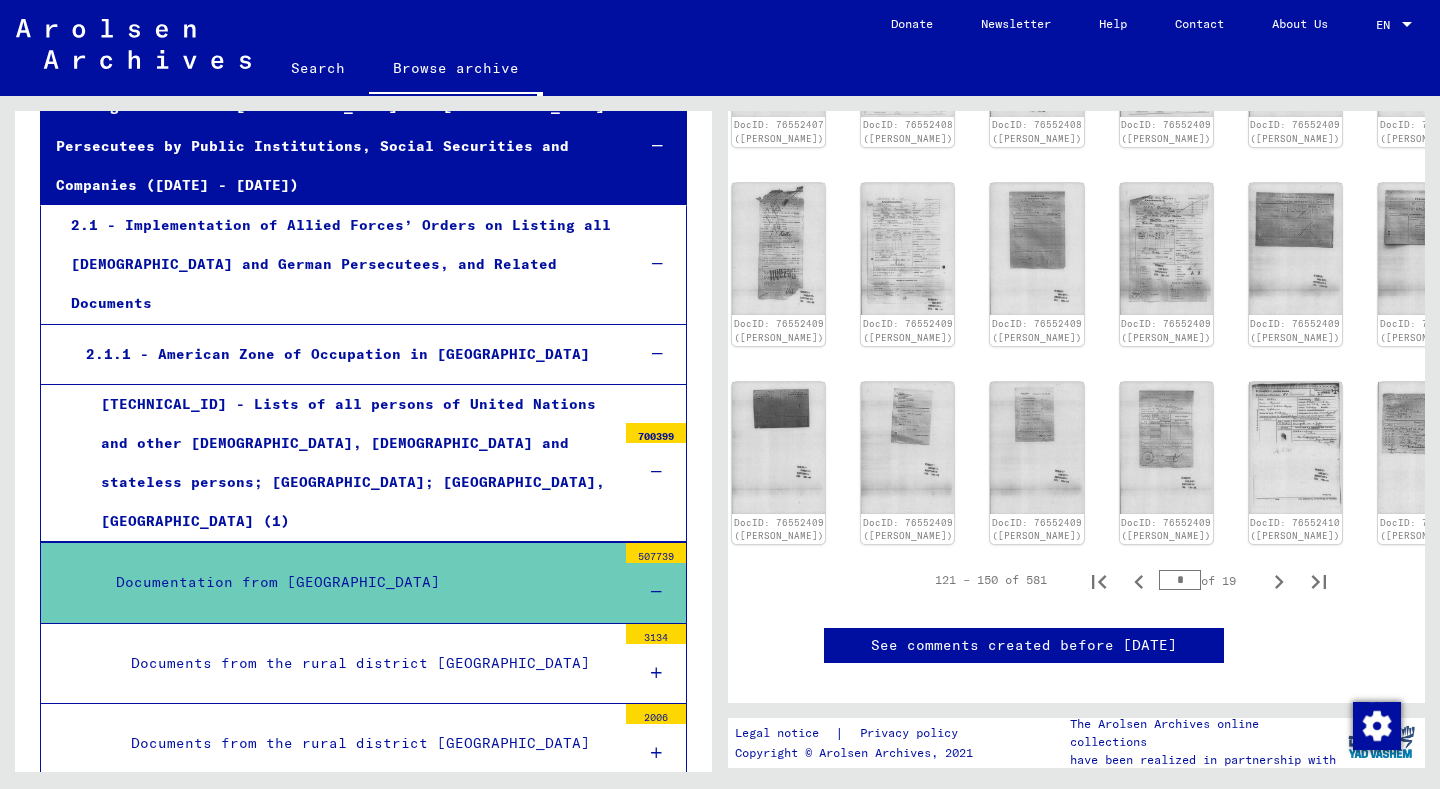 scroll, scrollTop: 267, scrollLeft: 0, axis: vertical 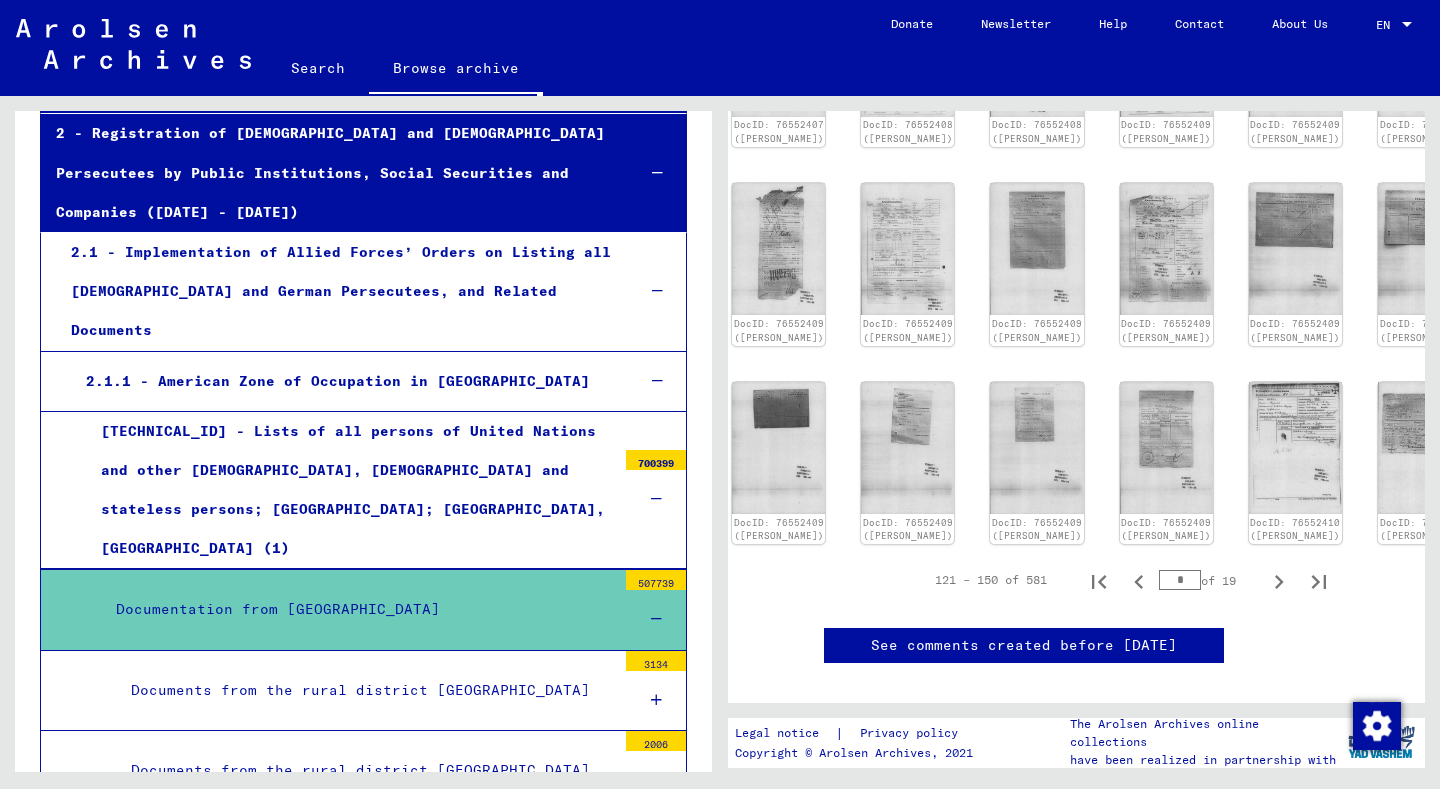 click at bounding box center [656, 619] 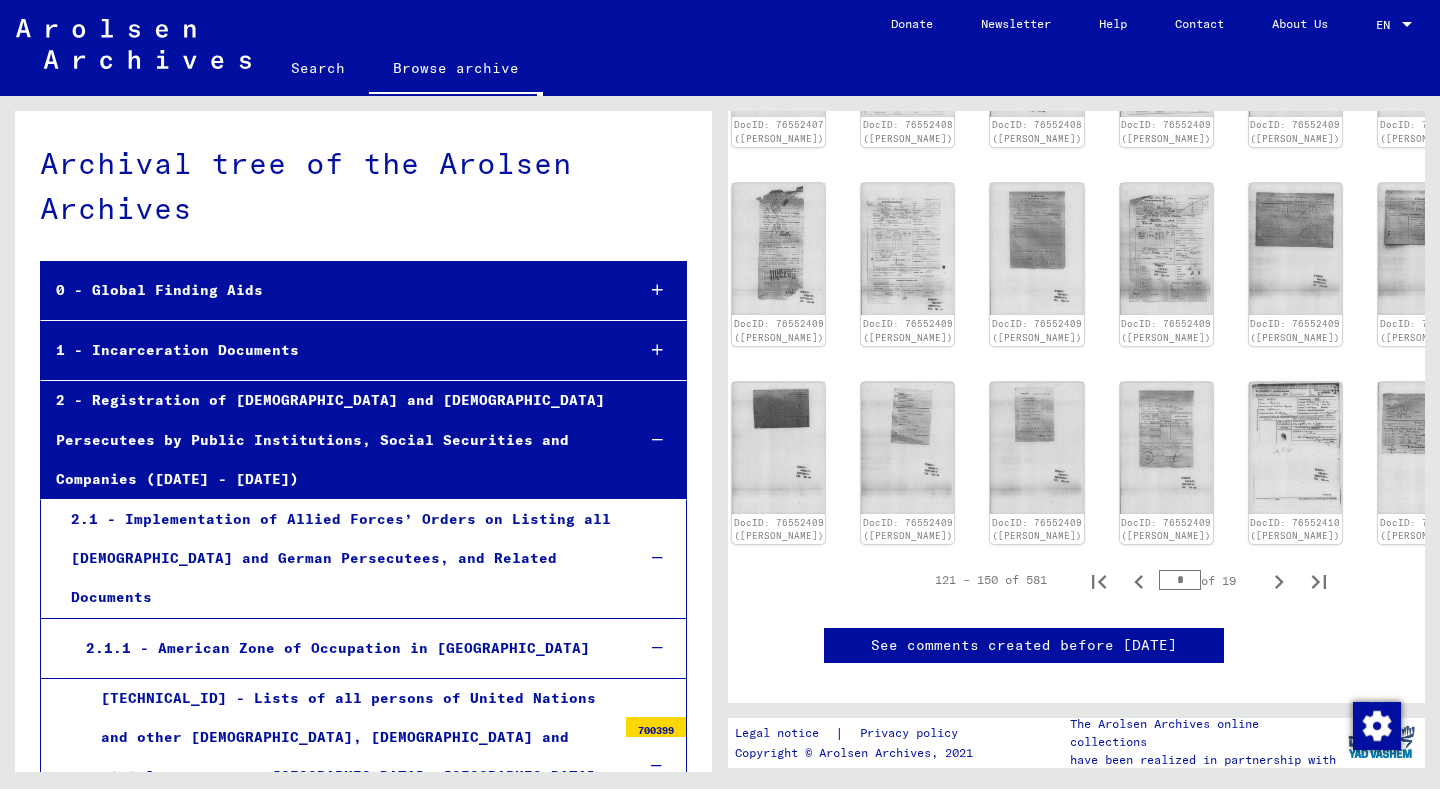 scroll, scrollTop: 0, scrollLeft: 0, axis: both 